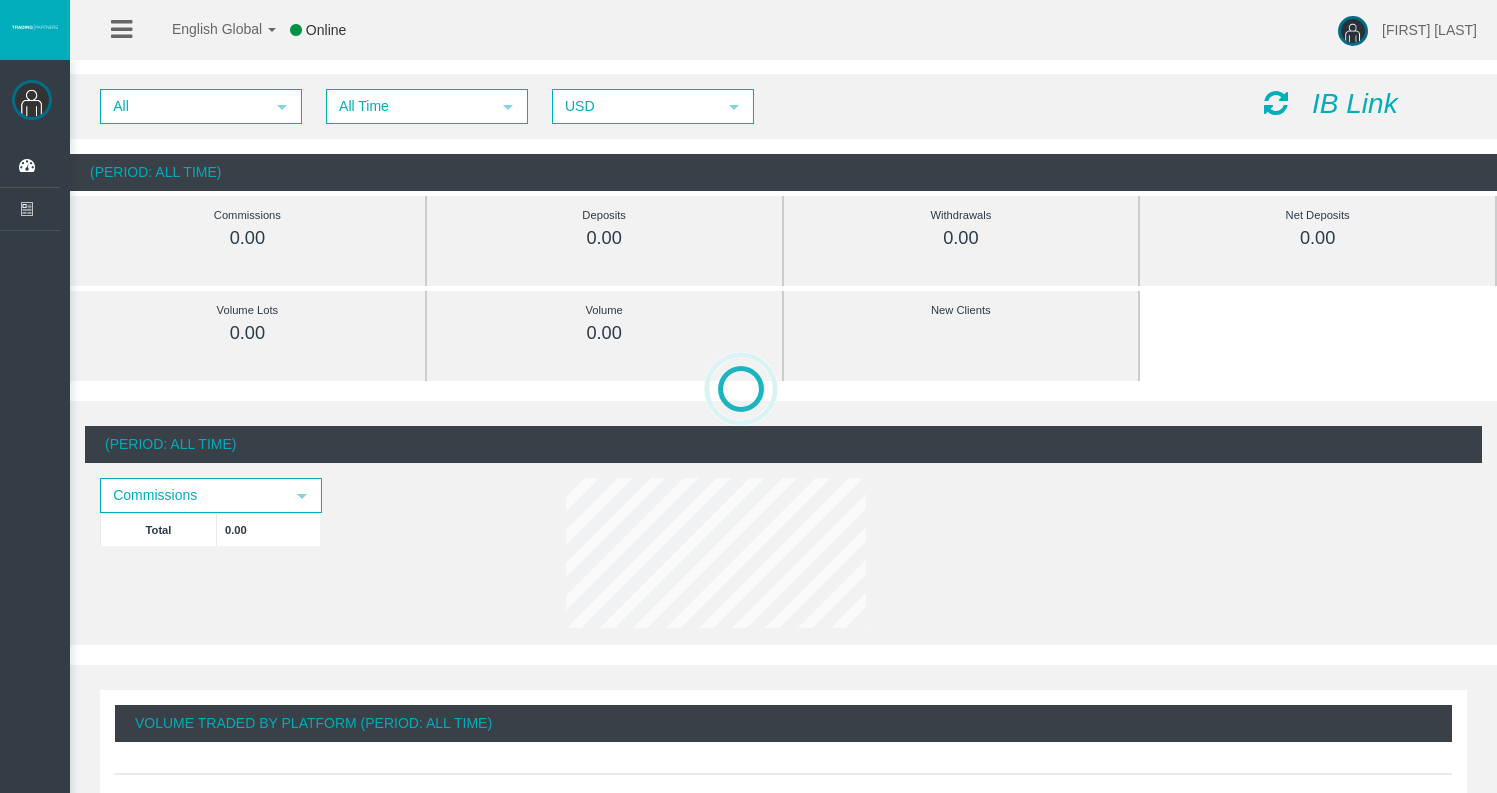 scroll, scrollTop: 0, scrollLeft: 0, axis: both 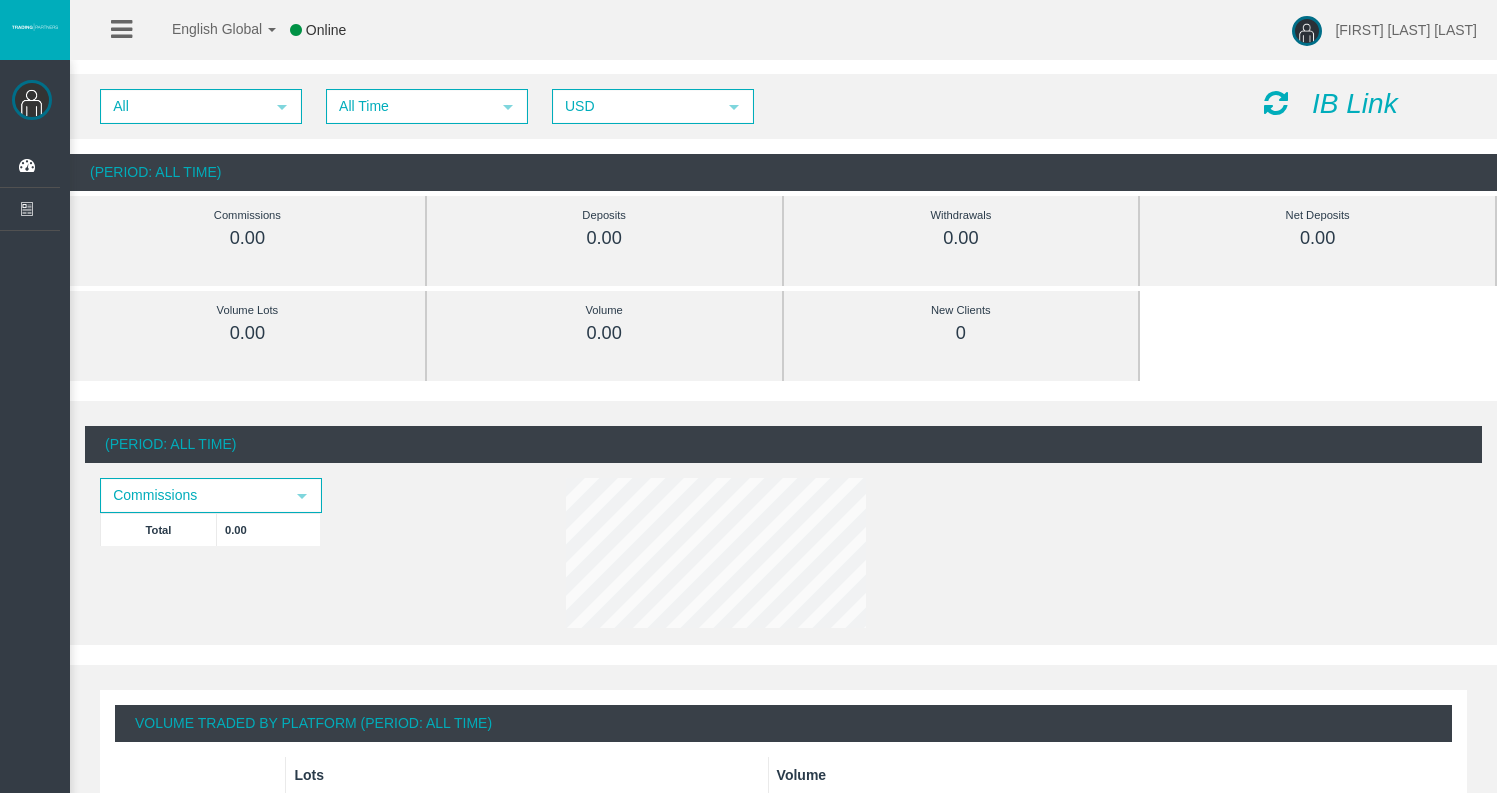 click at bounding box center [1276, 103] 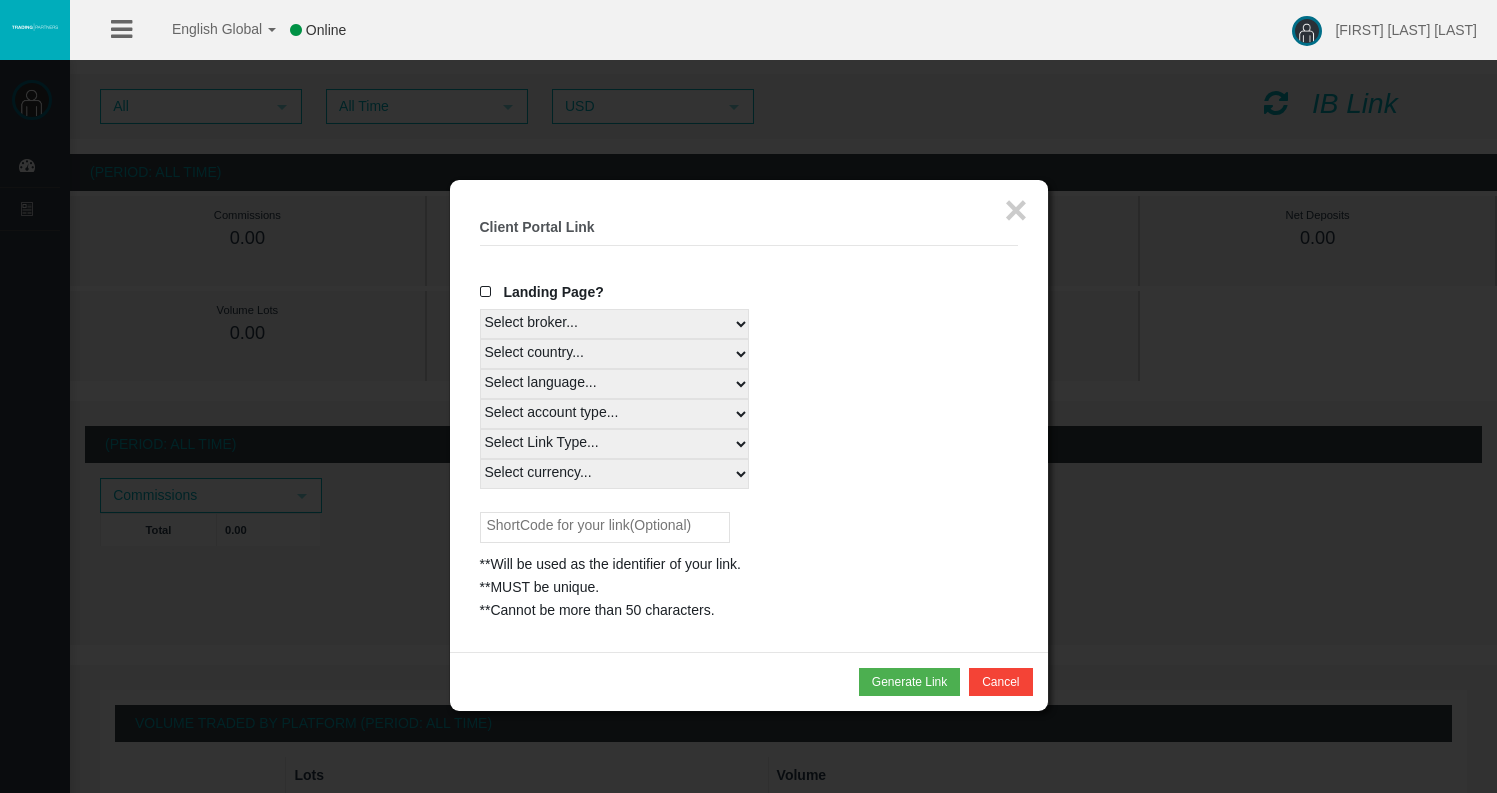 select 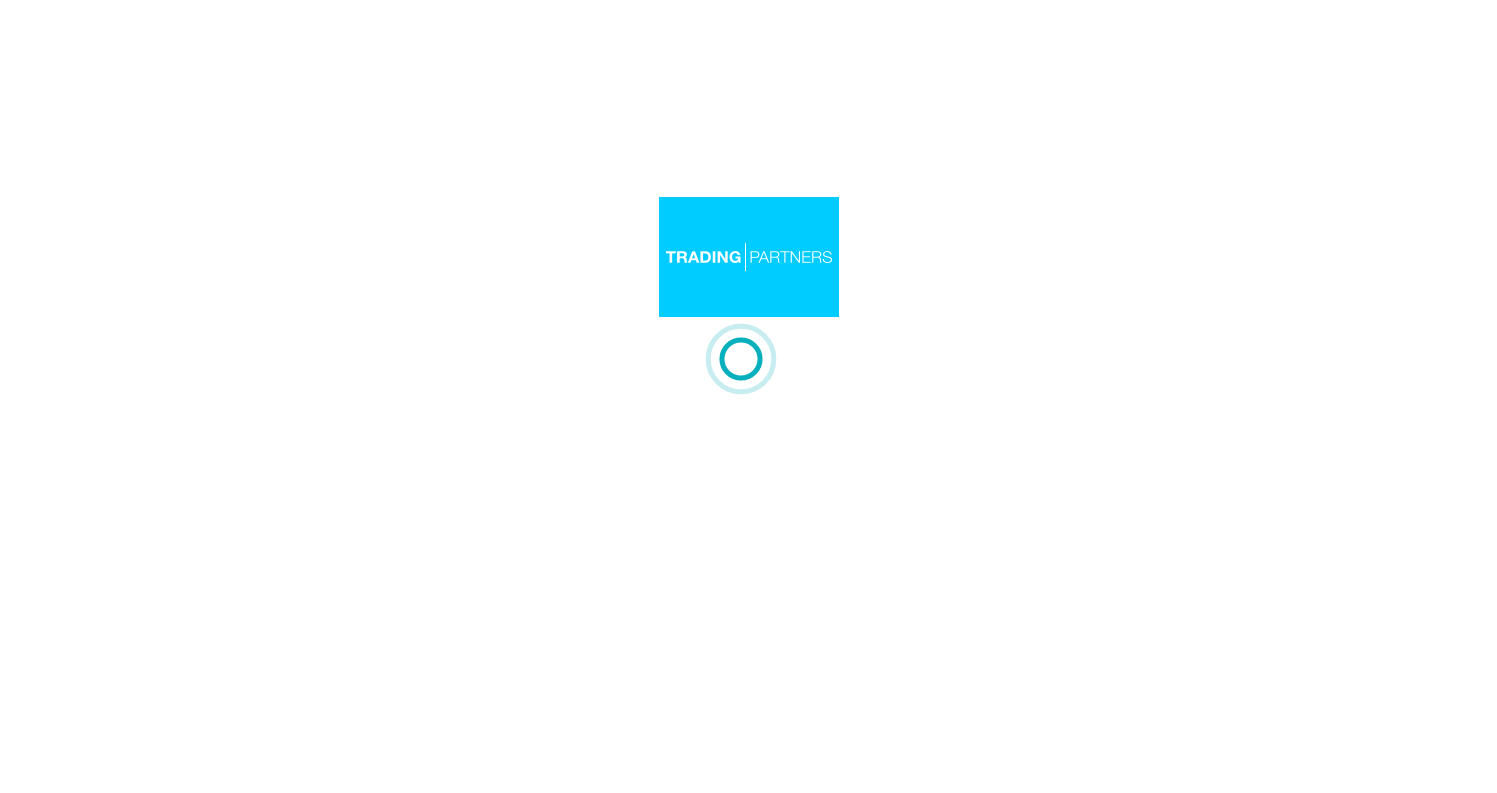 scroll, scrollTop: 0, scrollLeft: 0, axis: both 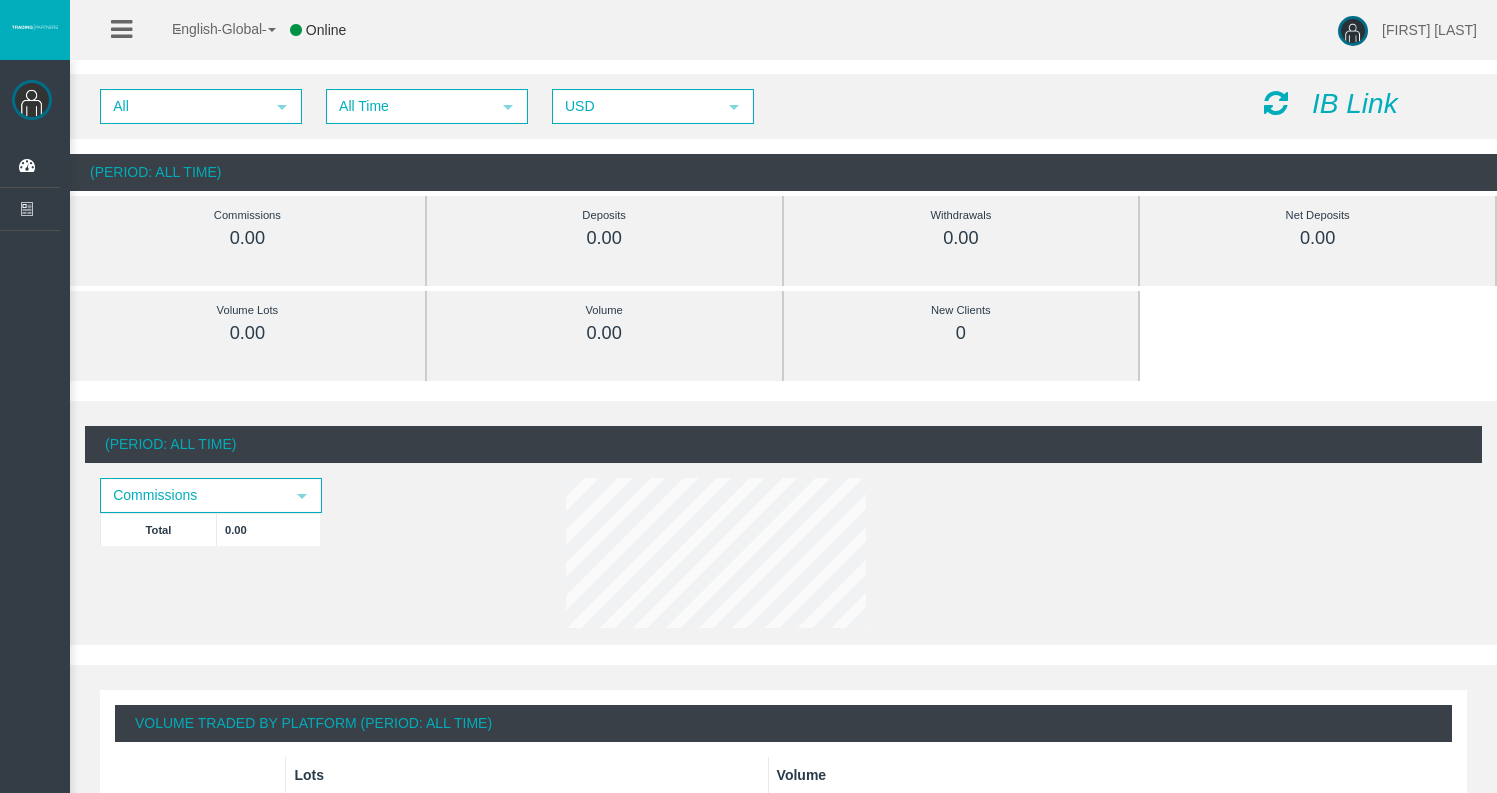 click at bounding box center [272, 30] 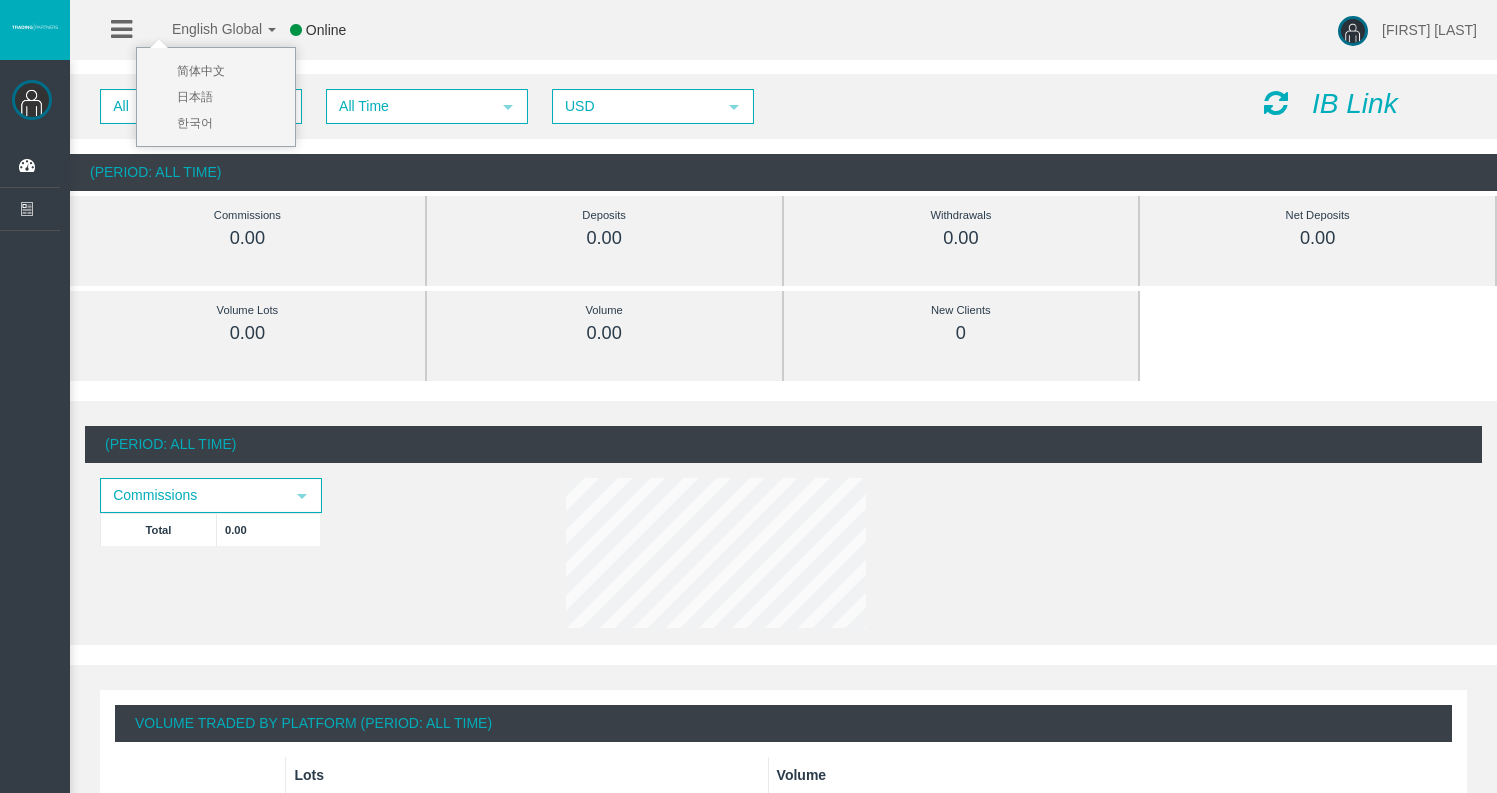click on "Volume" at bounding box center (604, 310) 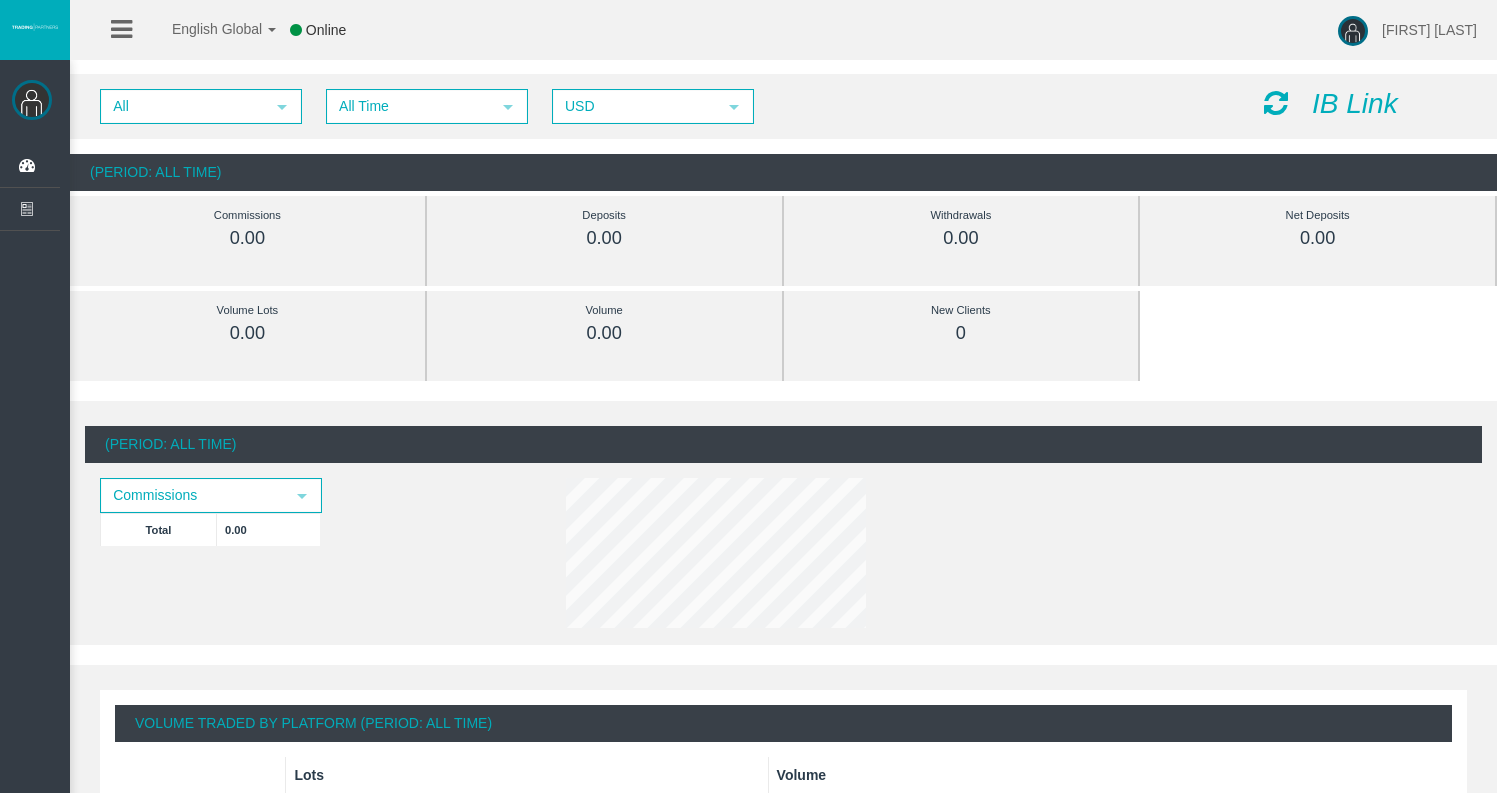 click on "[FIRST] [LAST]" at bounding box center (1429, 30) 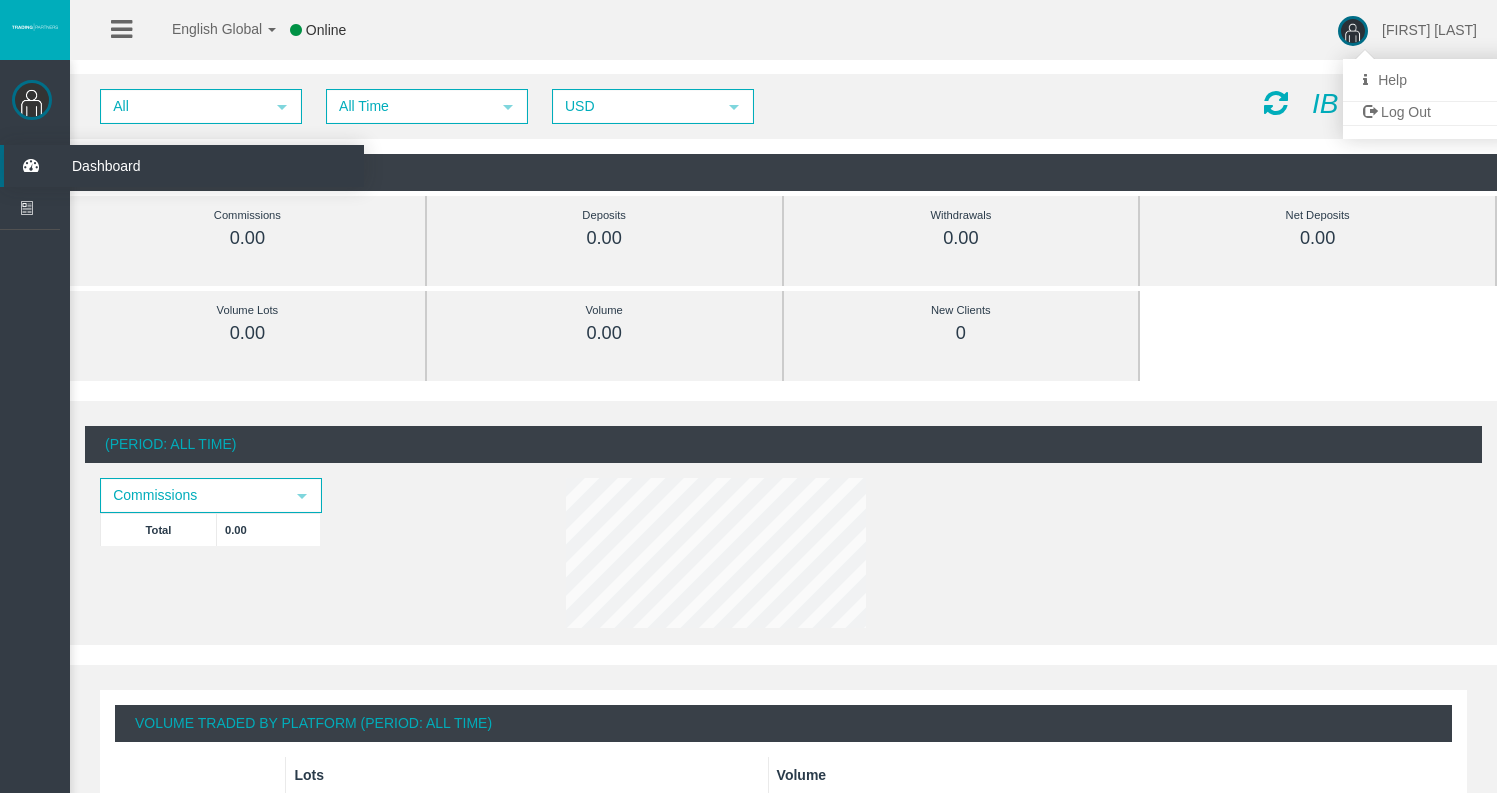 click at bounding box center [30, 166] 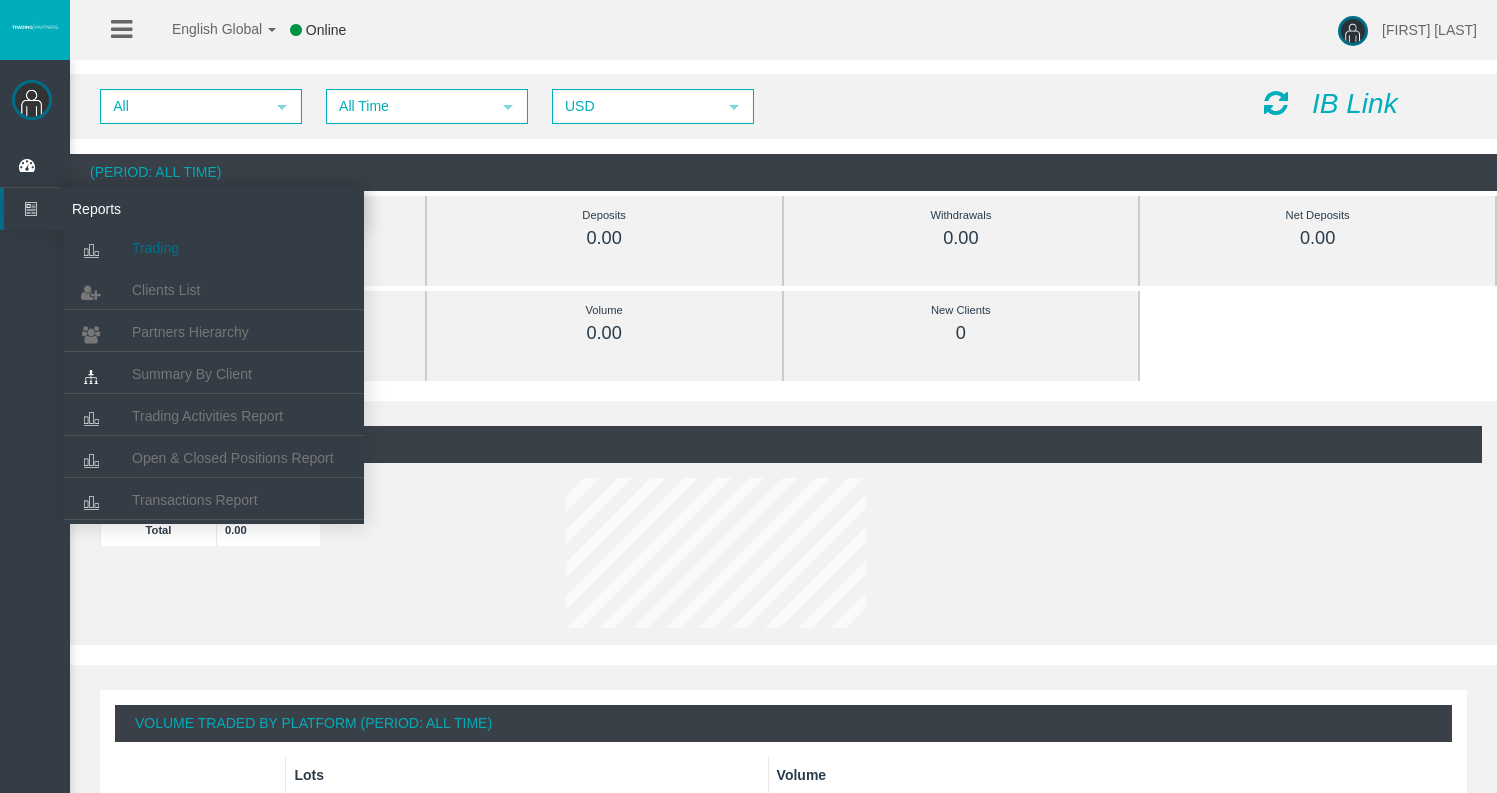 click on "Trading" at bounding box center [214, 248] 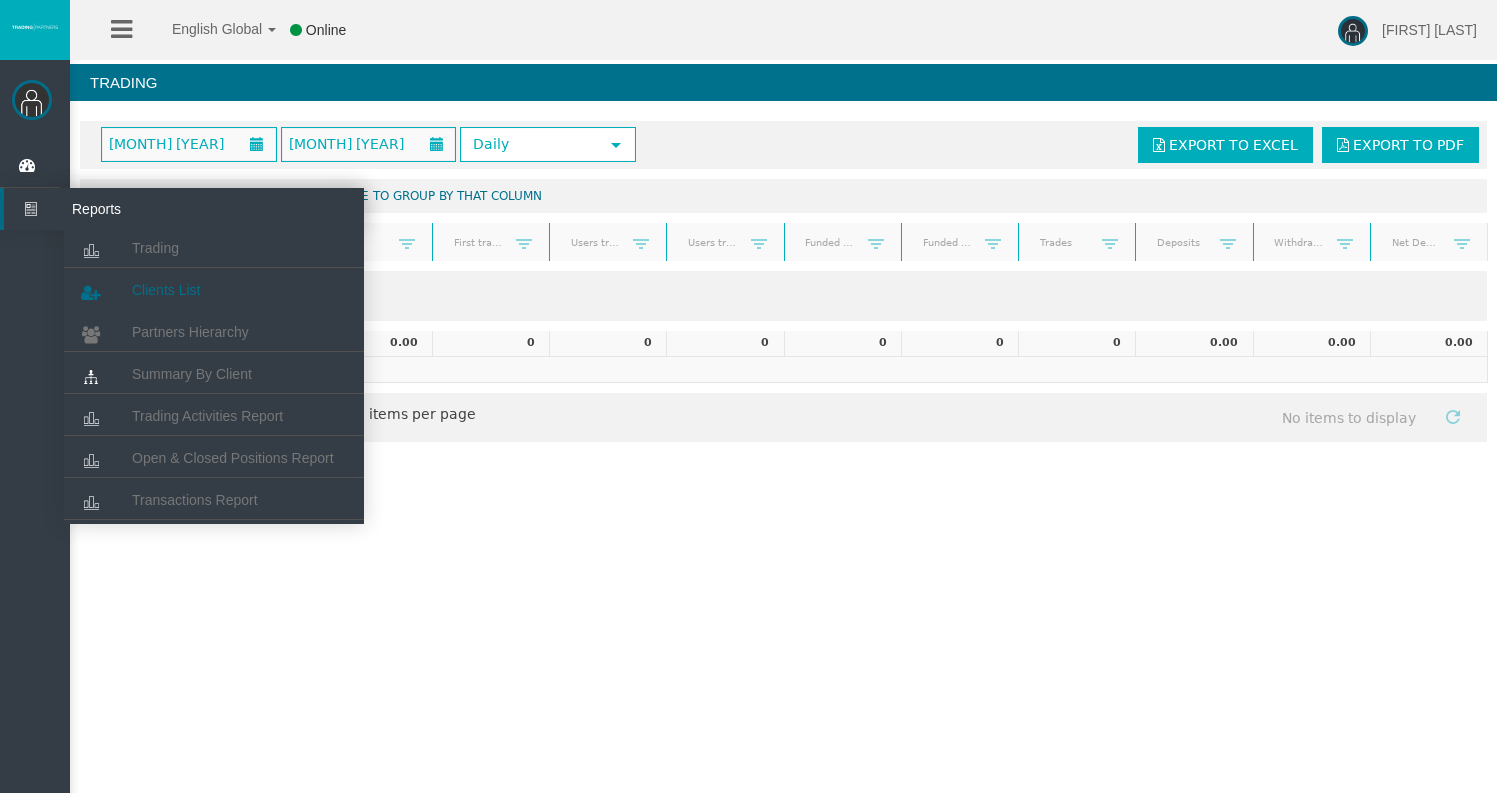 click on "Clients List" at bounding box center [166, 290] 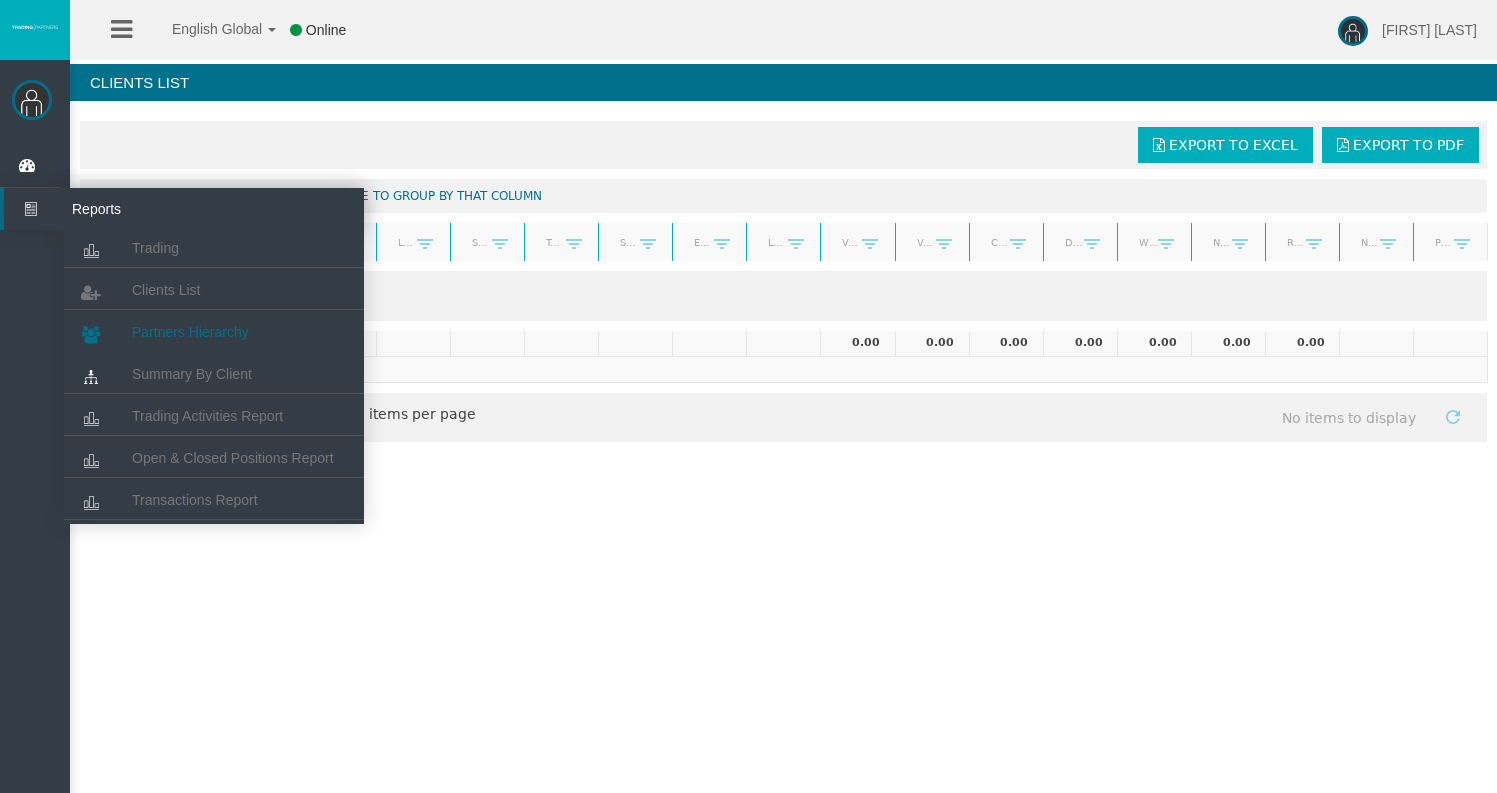 click on "Partners Hierarchy" at bounding box center [190, 332] 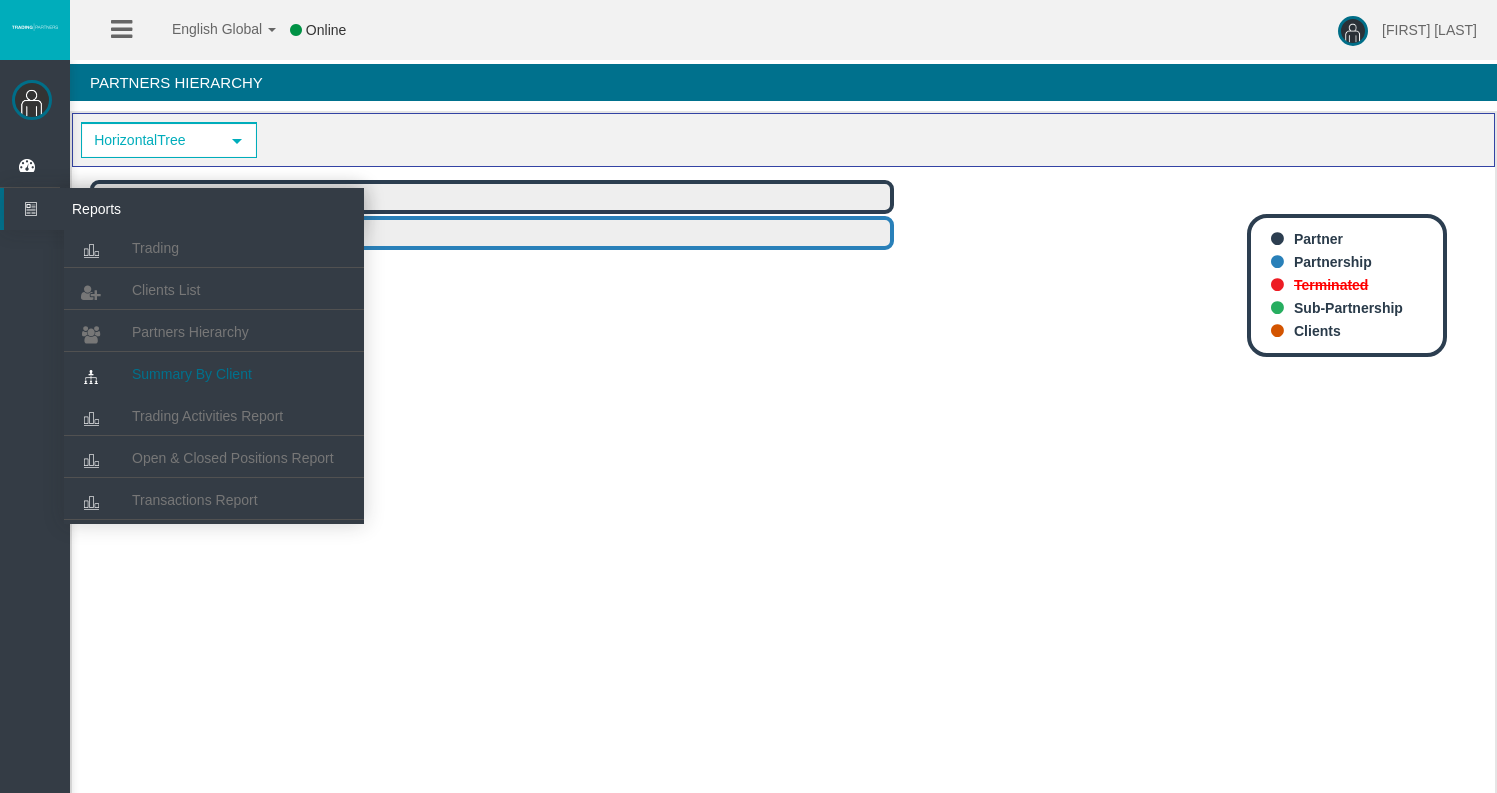 click on "Summary By Client" at bounding box center (192, 374) 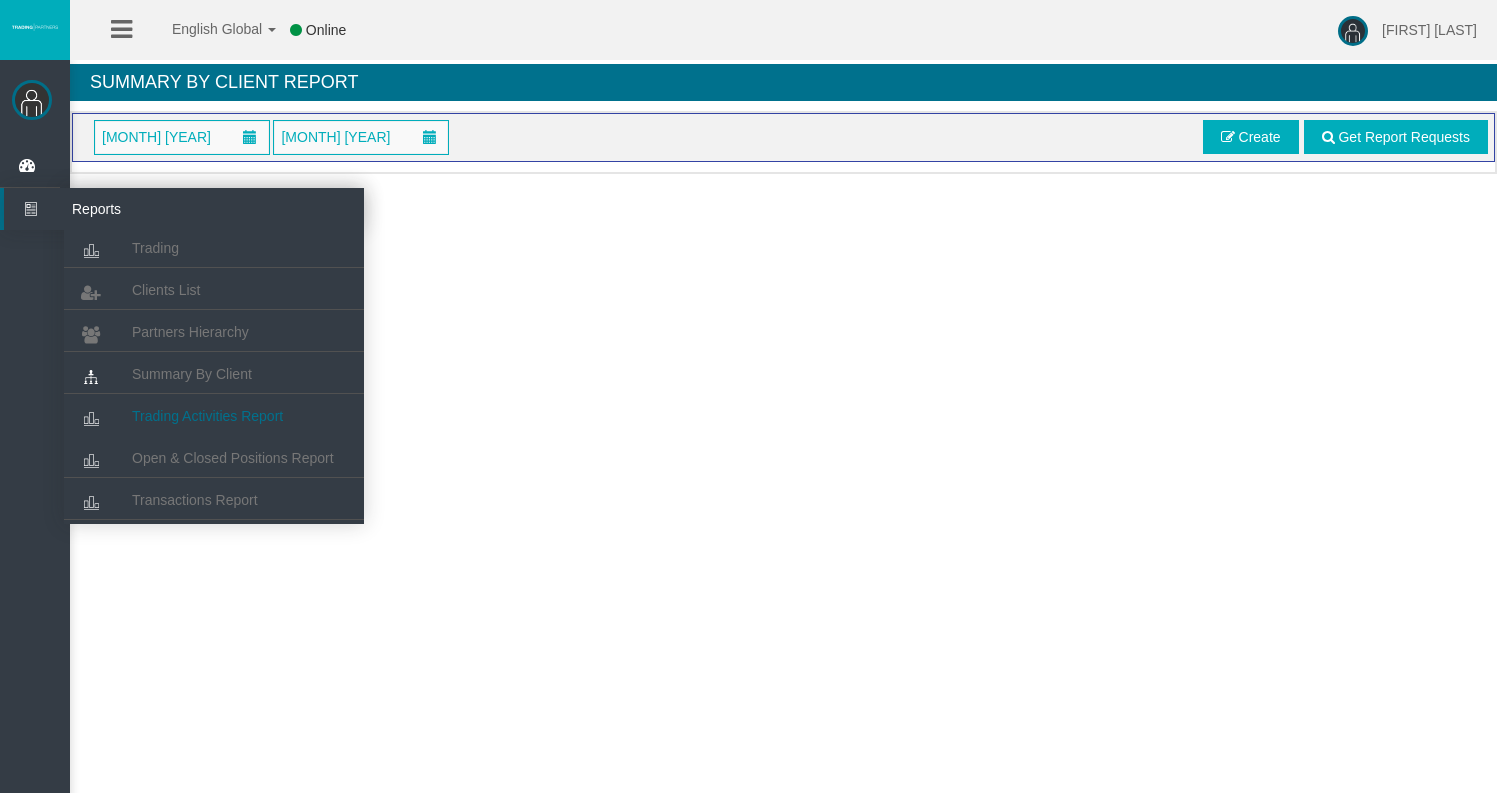 click on "Trading Activities Report" at bounding box center [207, 416] 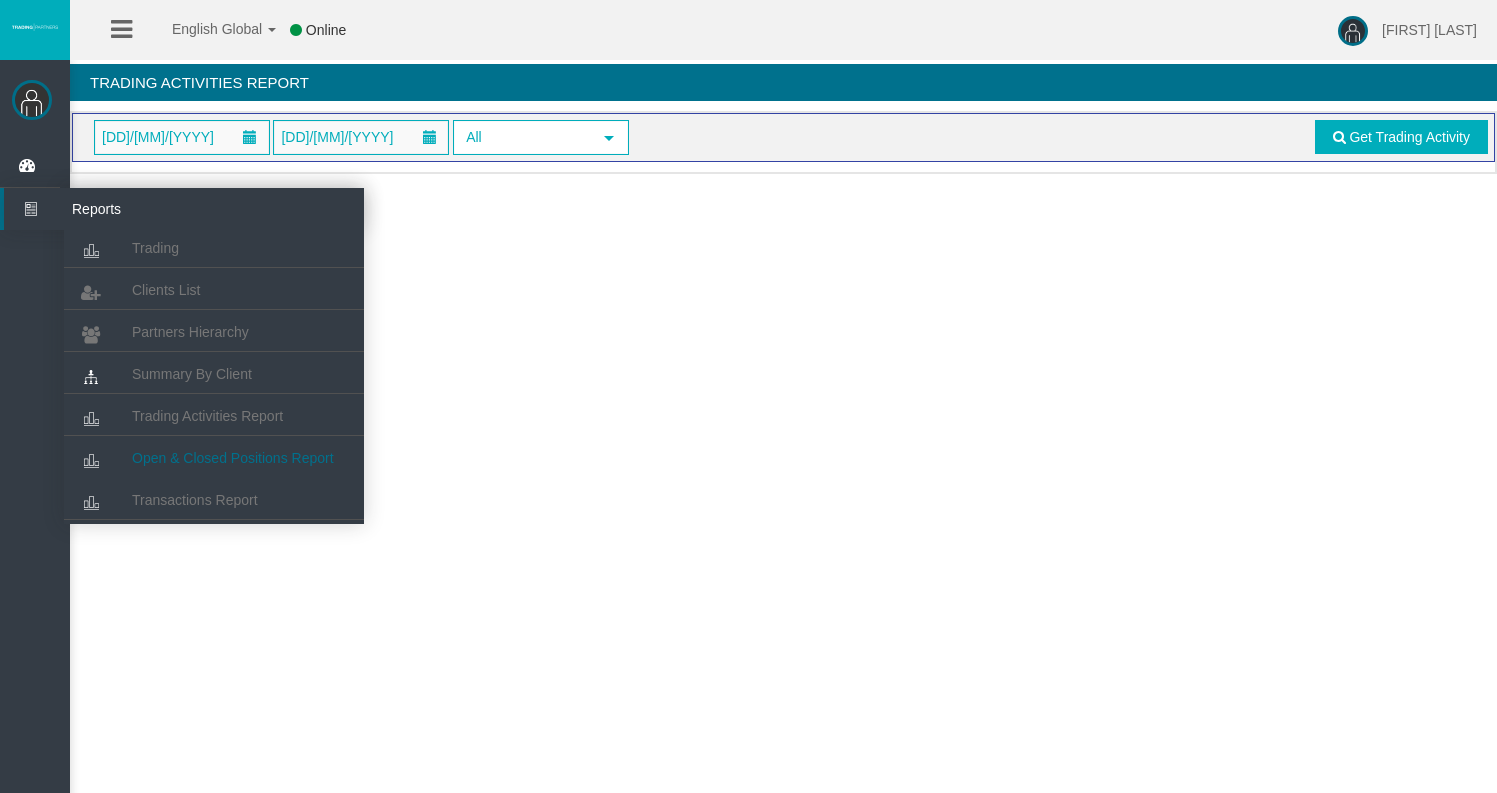 click on "Open & Closed Positions Report" at bounding box center [233, 458] 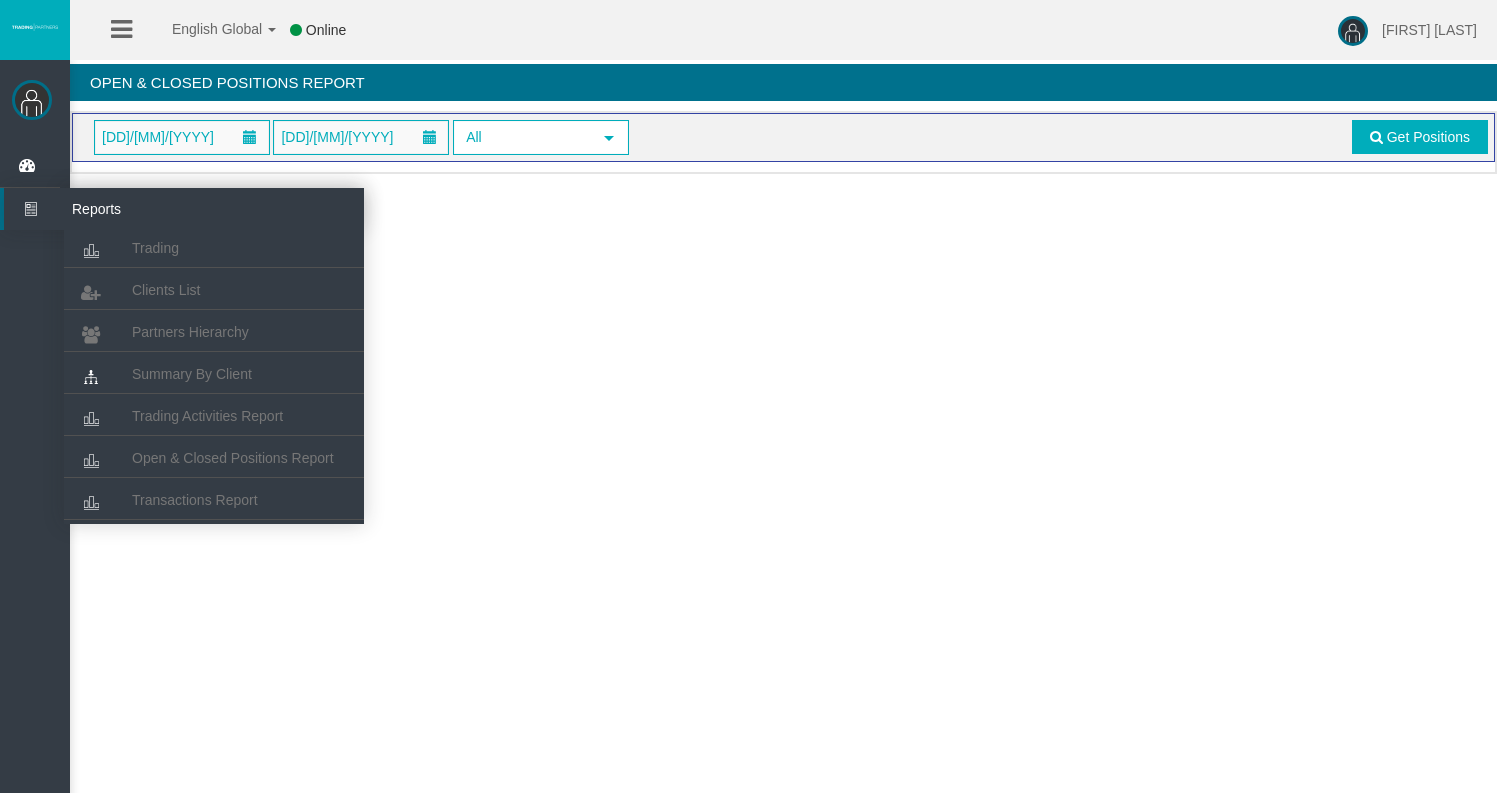 click on "Reports" at bounding box center (155, 209) 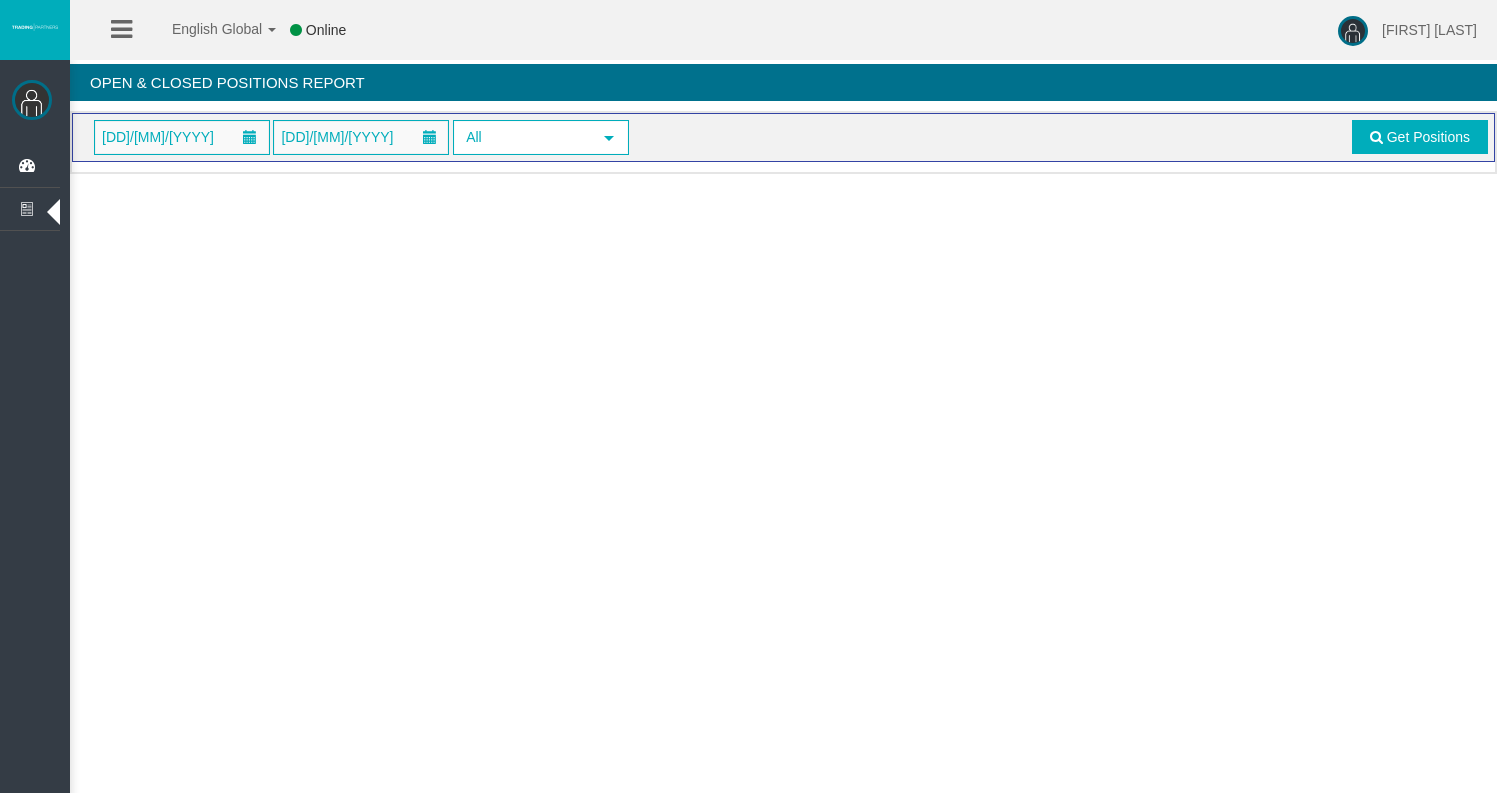 click on "English Global
简体中文
English Global
日本語
한국어
Online
[FIRST] [LAST]
Help
Log Out
[FIRST] [LAST]
Dashboard
Reports
Trading Clients List" at bounding box center (748, 396) 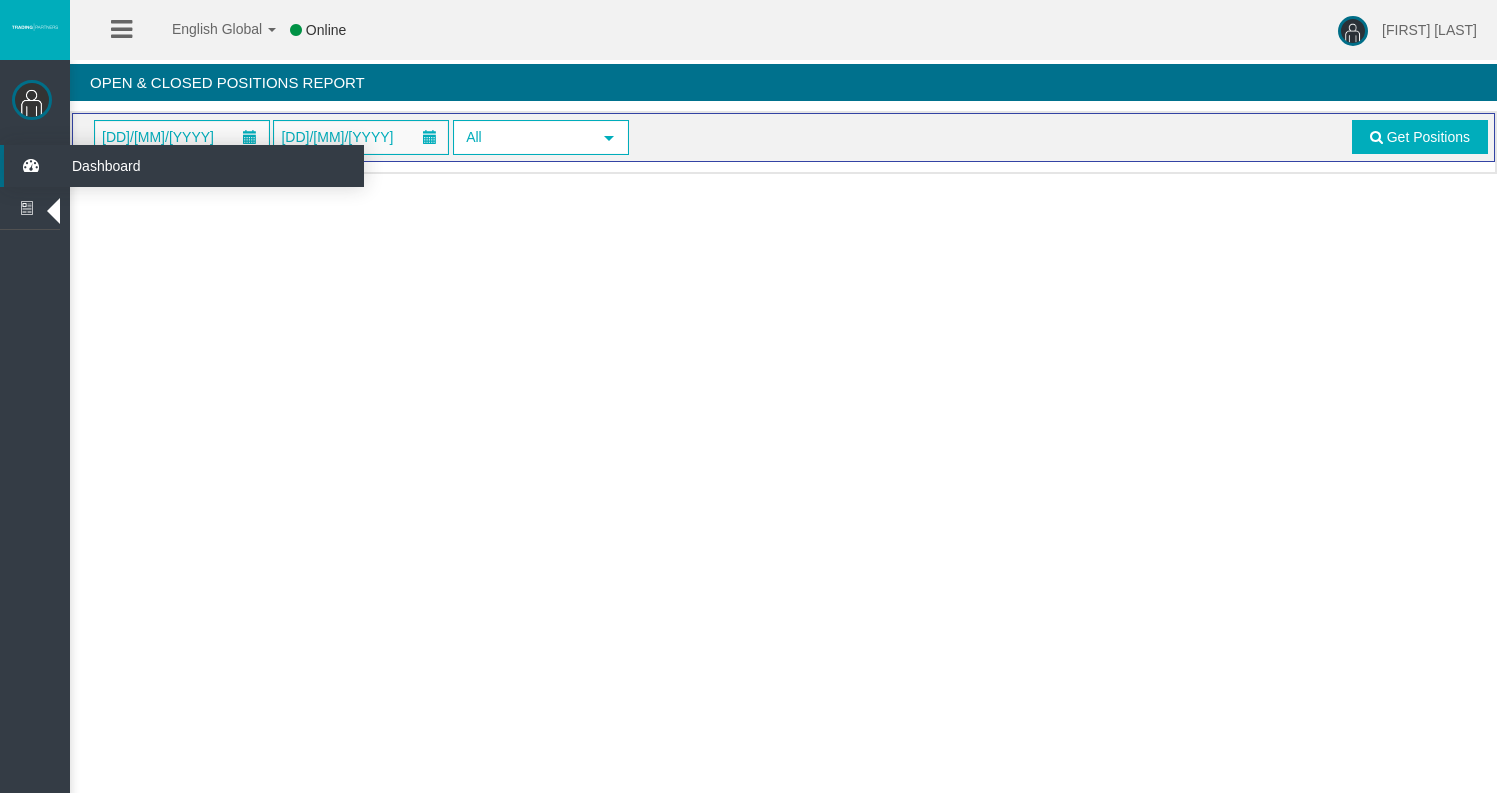 click on "Dashboard" at bounding box center [155, 166] 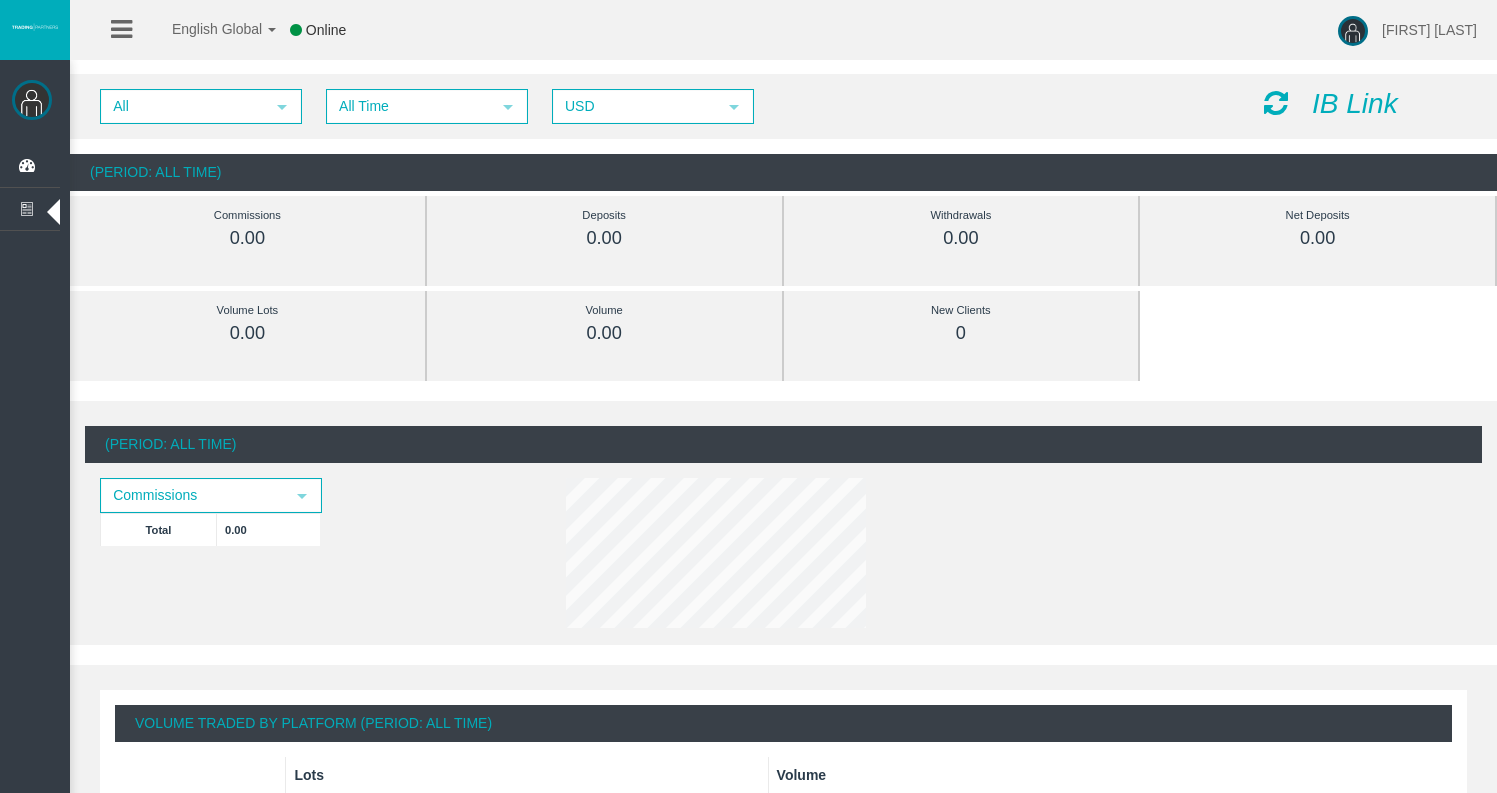 scroll, scrollTop: 0, scrollLeft: 0, axis: both 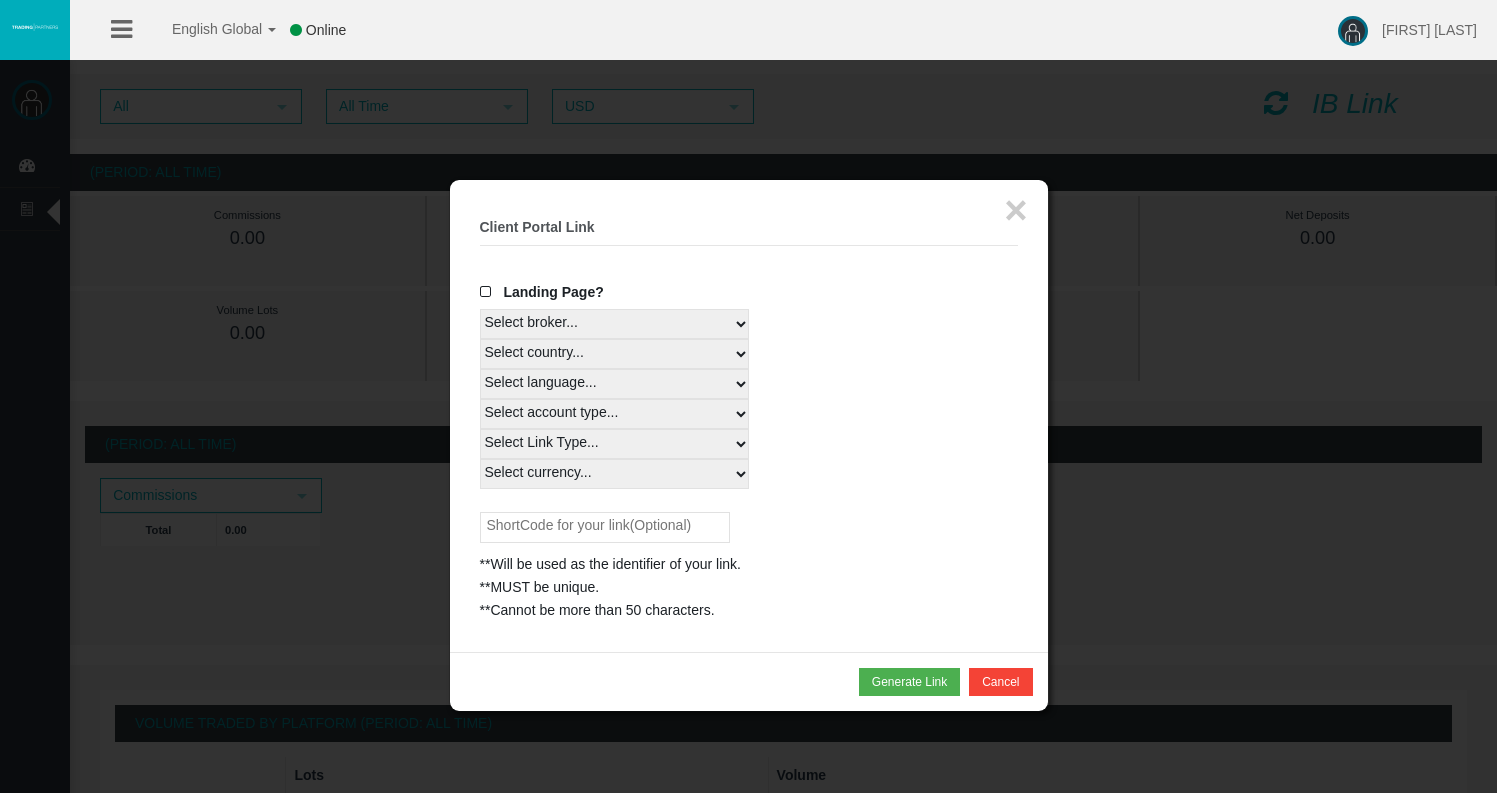 click at bounding box center [490, 292] 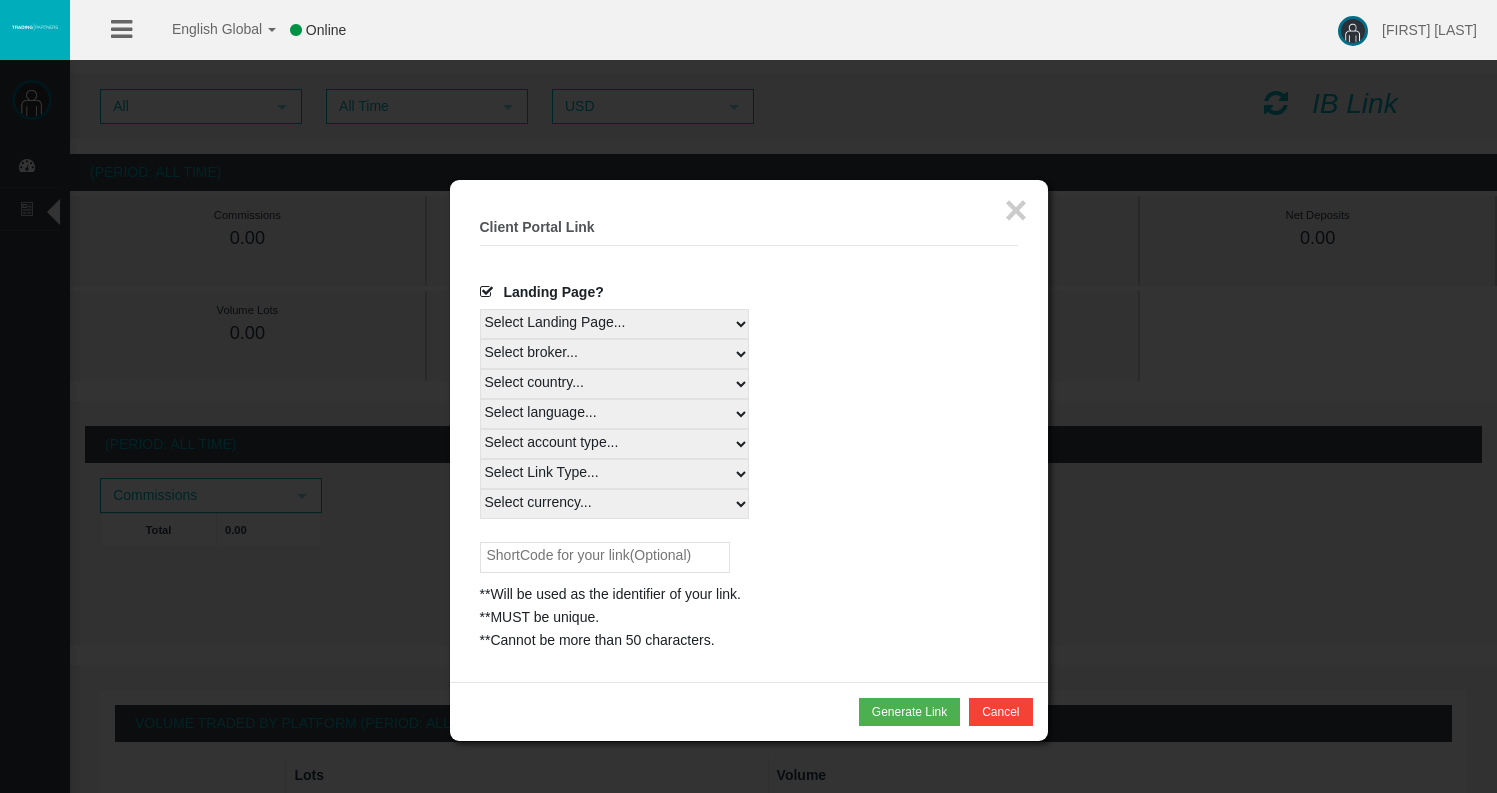 click at bounding box center (490, 292) 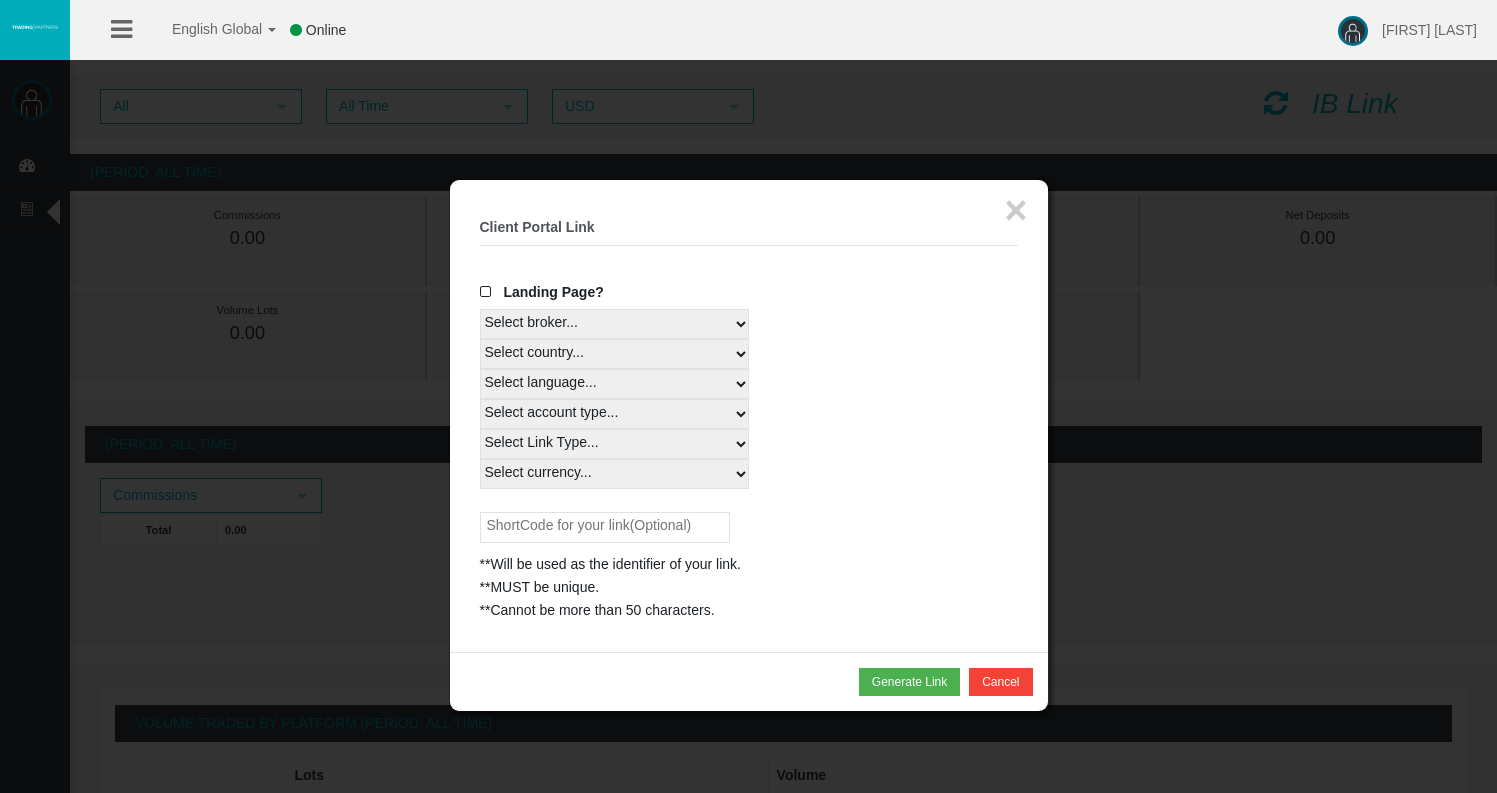 select 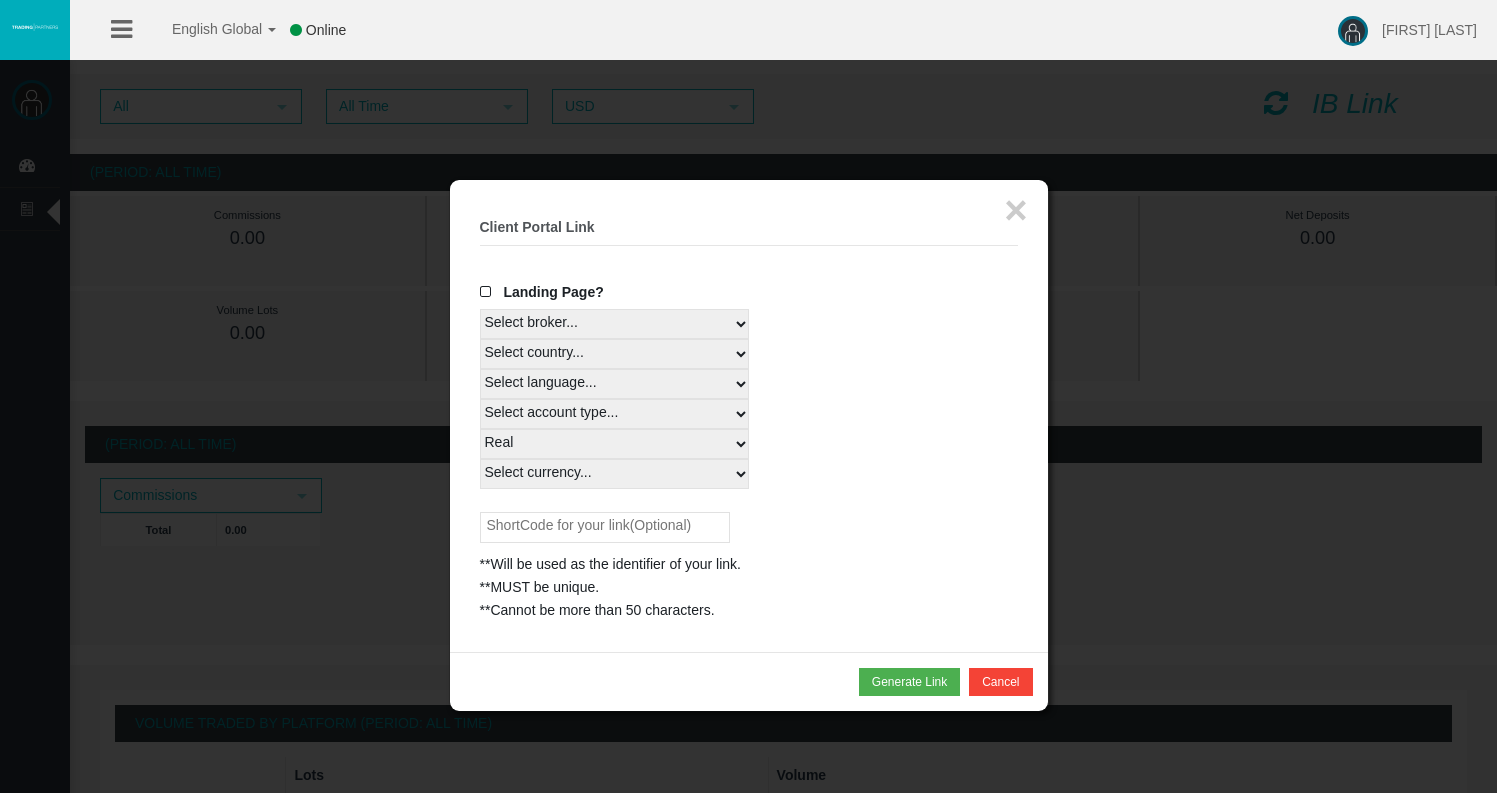 select on "All Currencies" 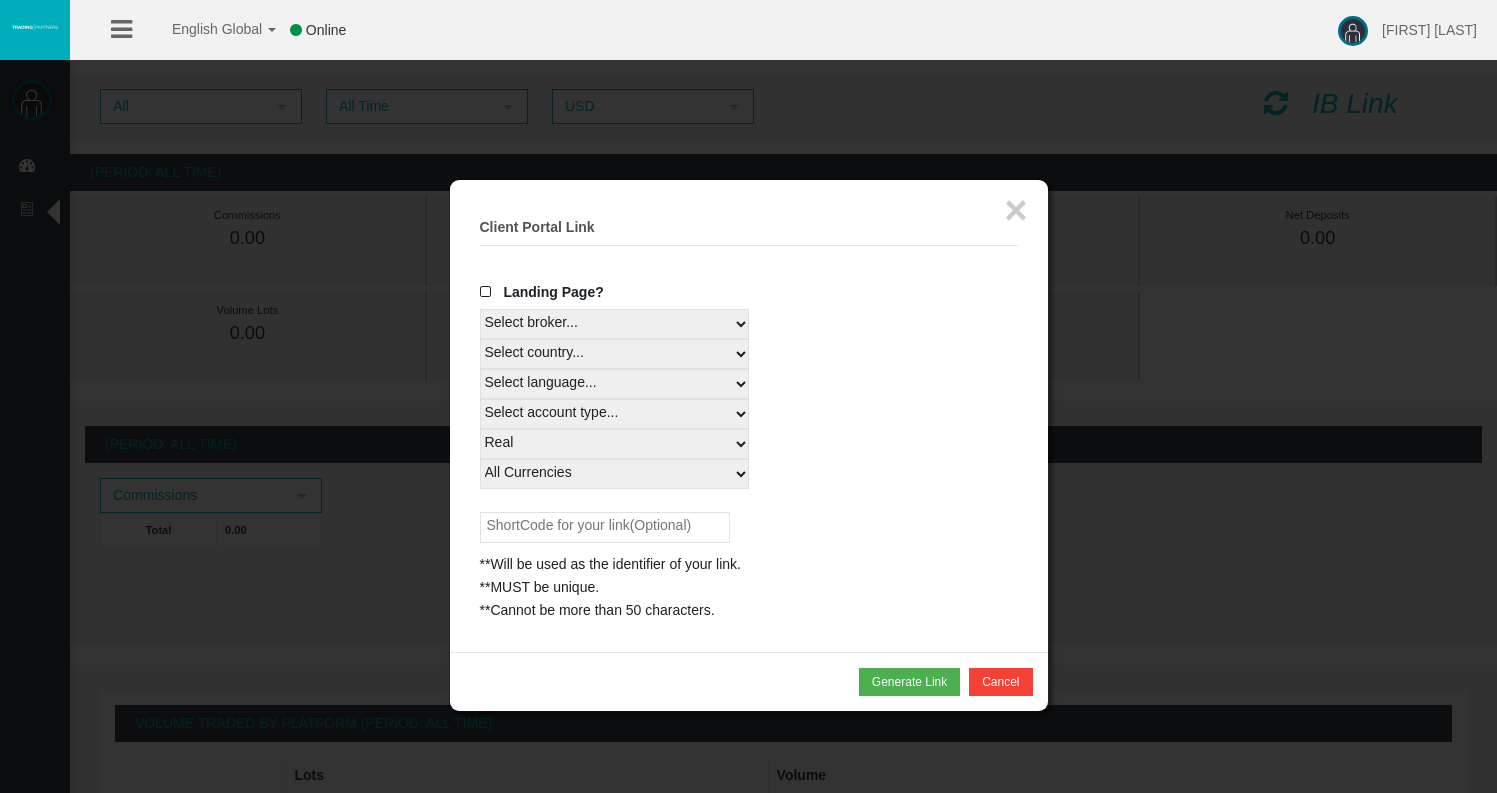 click at bounding box center (490, 292) 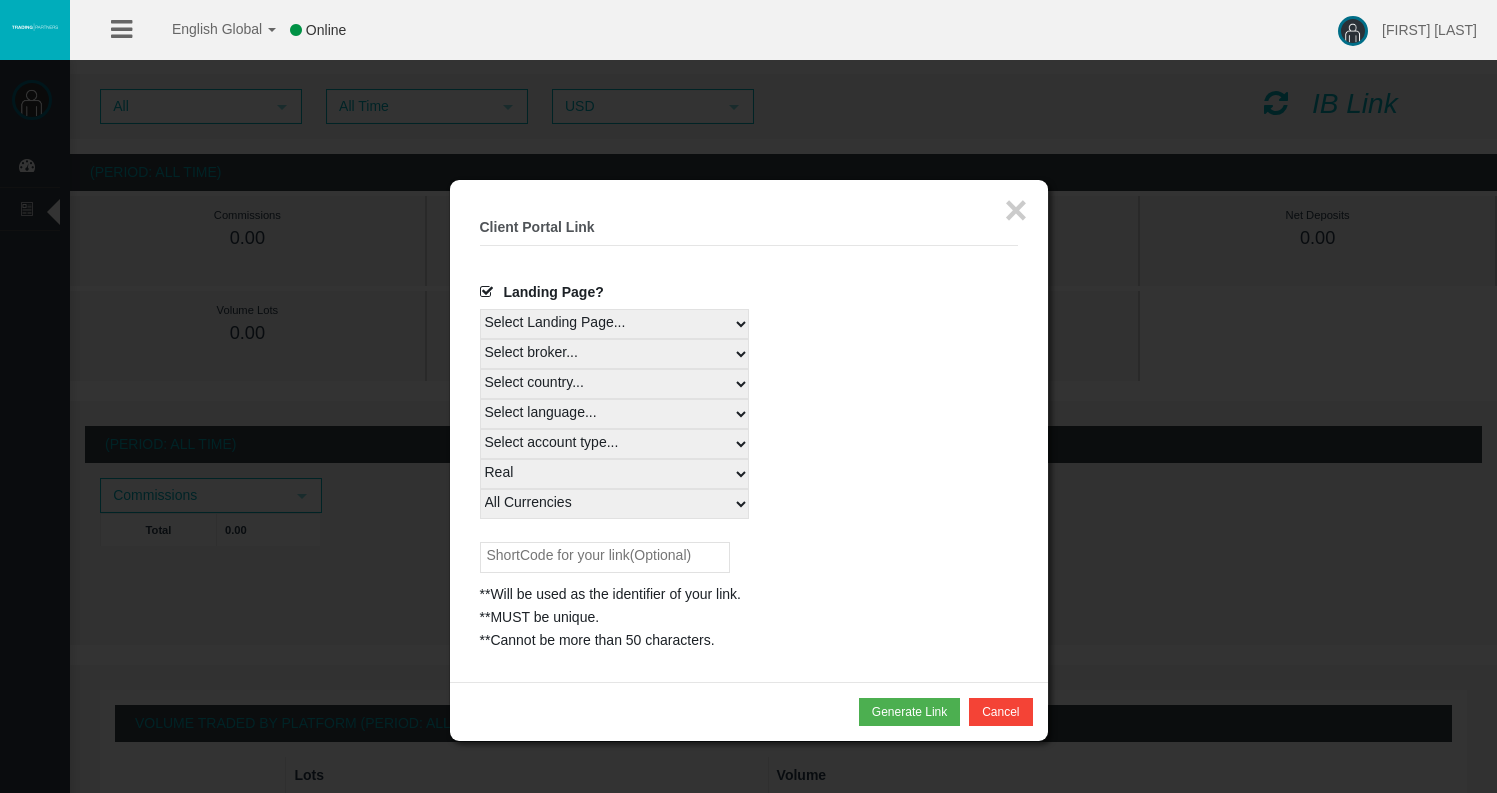 click at bounding box center [605, 557] 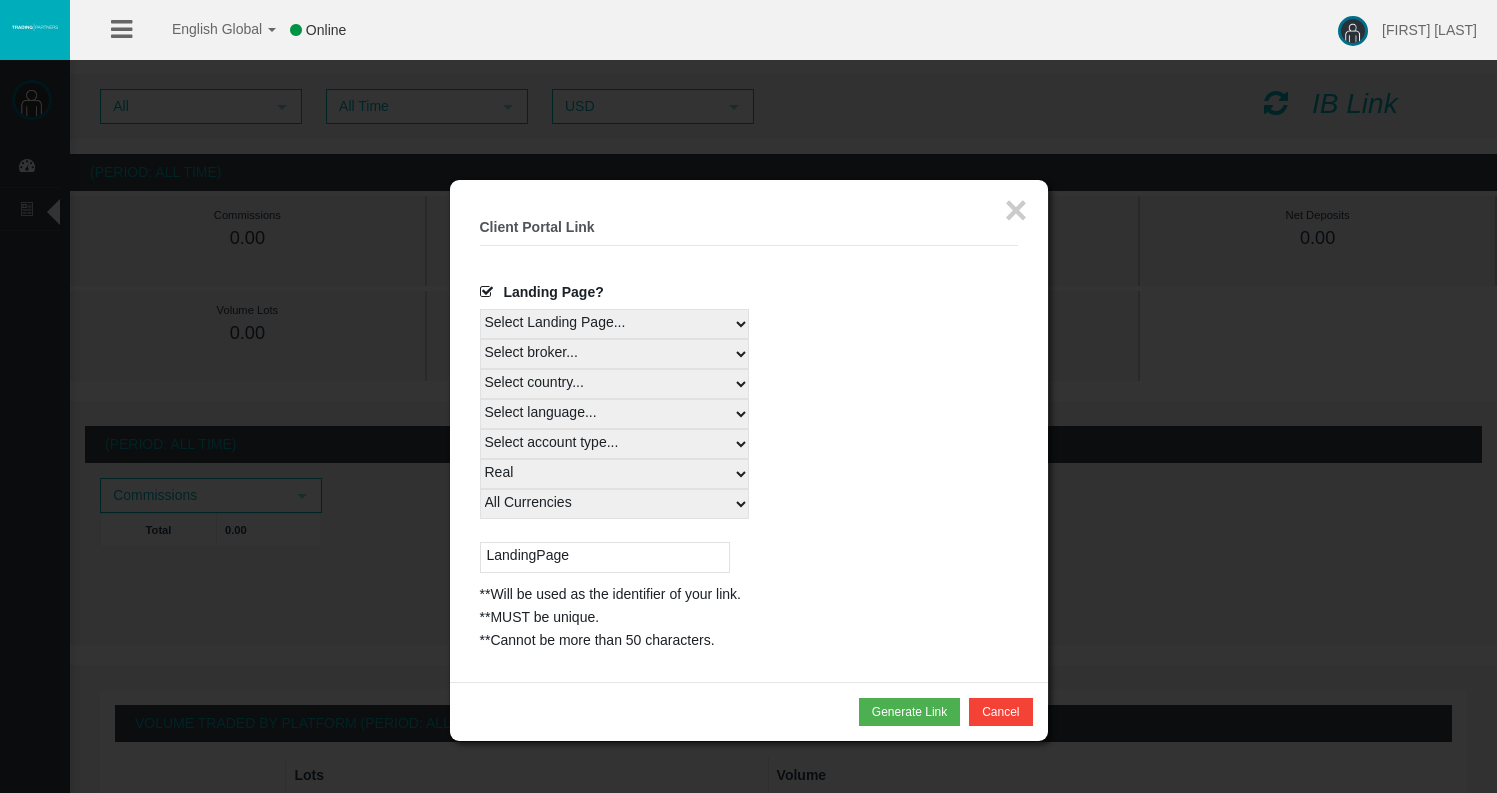 type on "LandingPage" 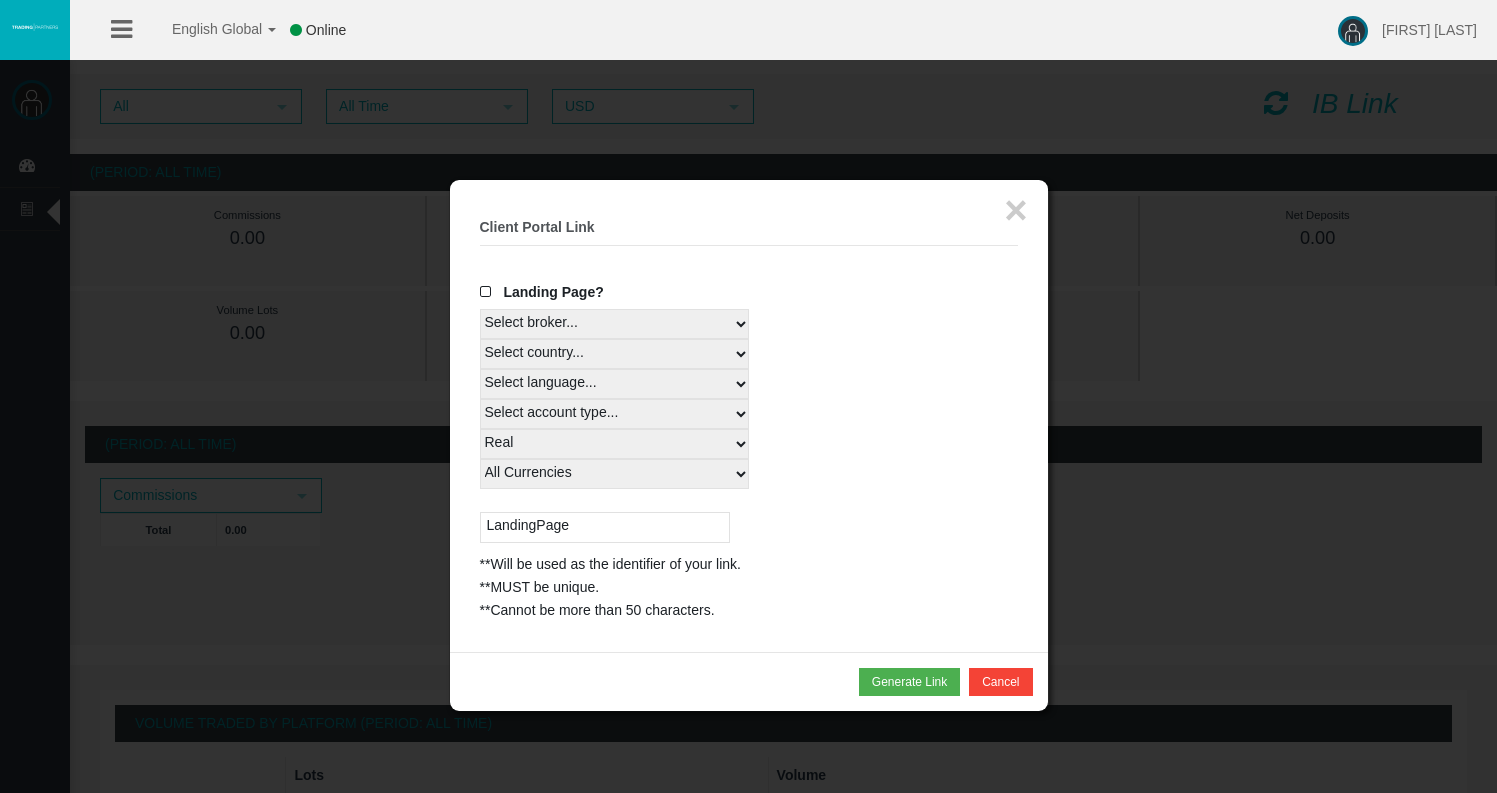 click at bounding box center [490, 292] 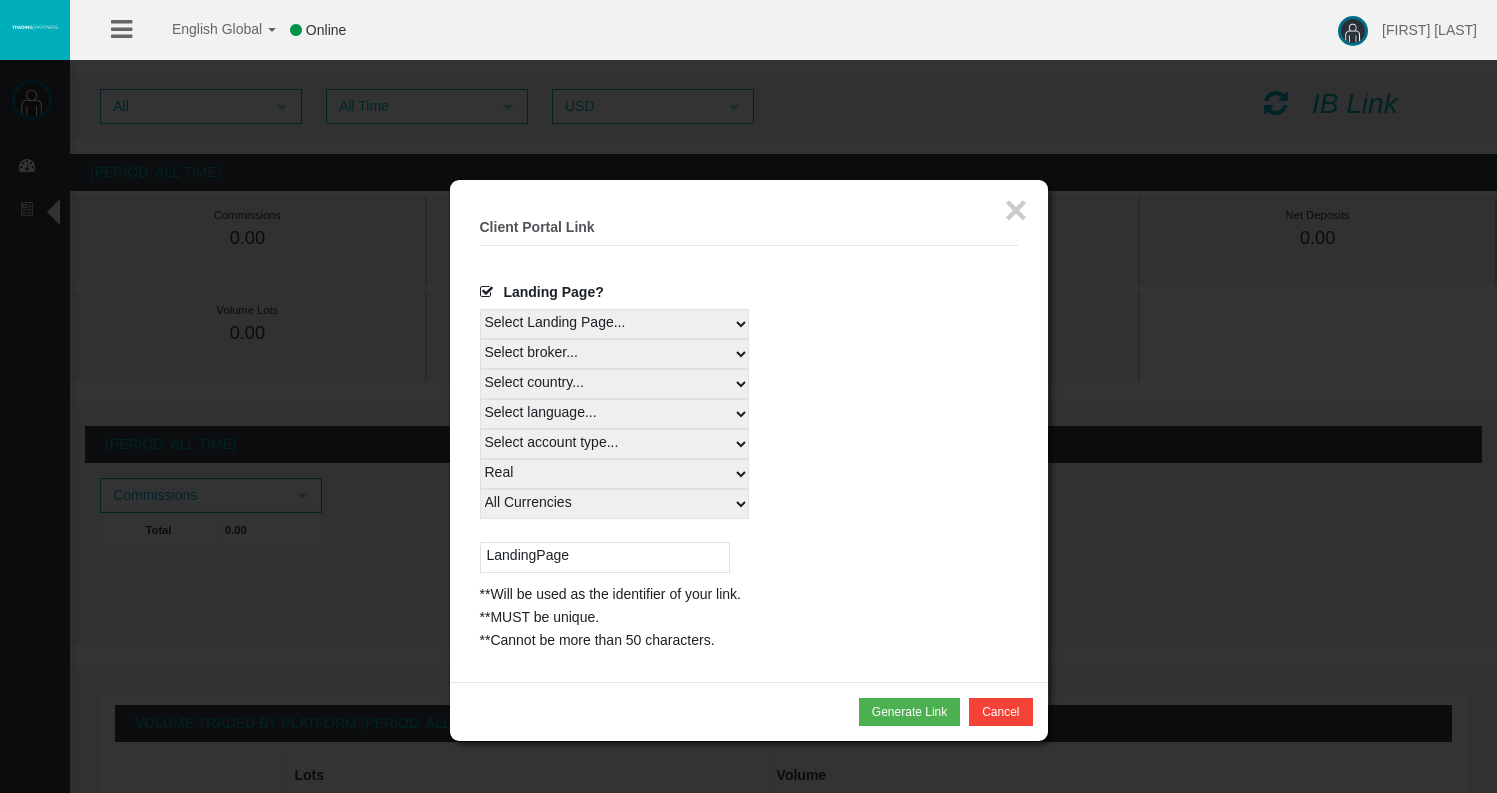 click at bounding box center [490, 292] 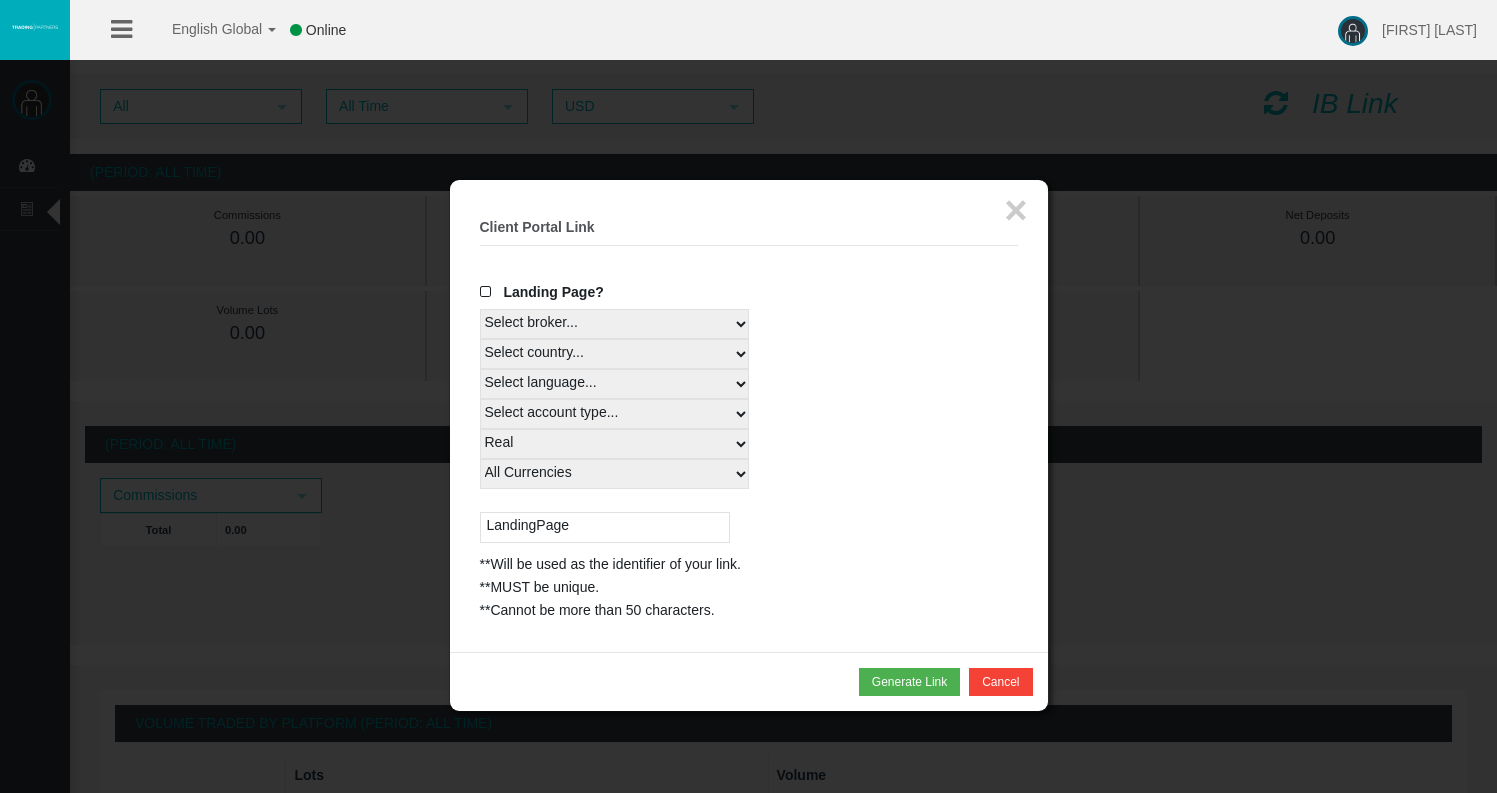 click at bounding box center [490, 292] 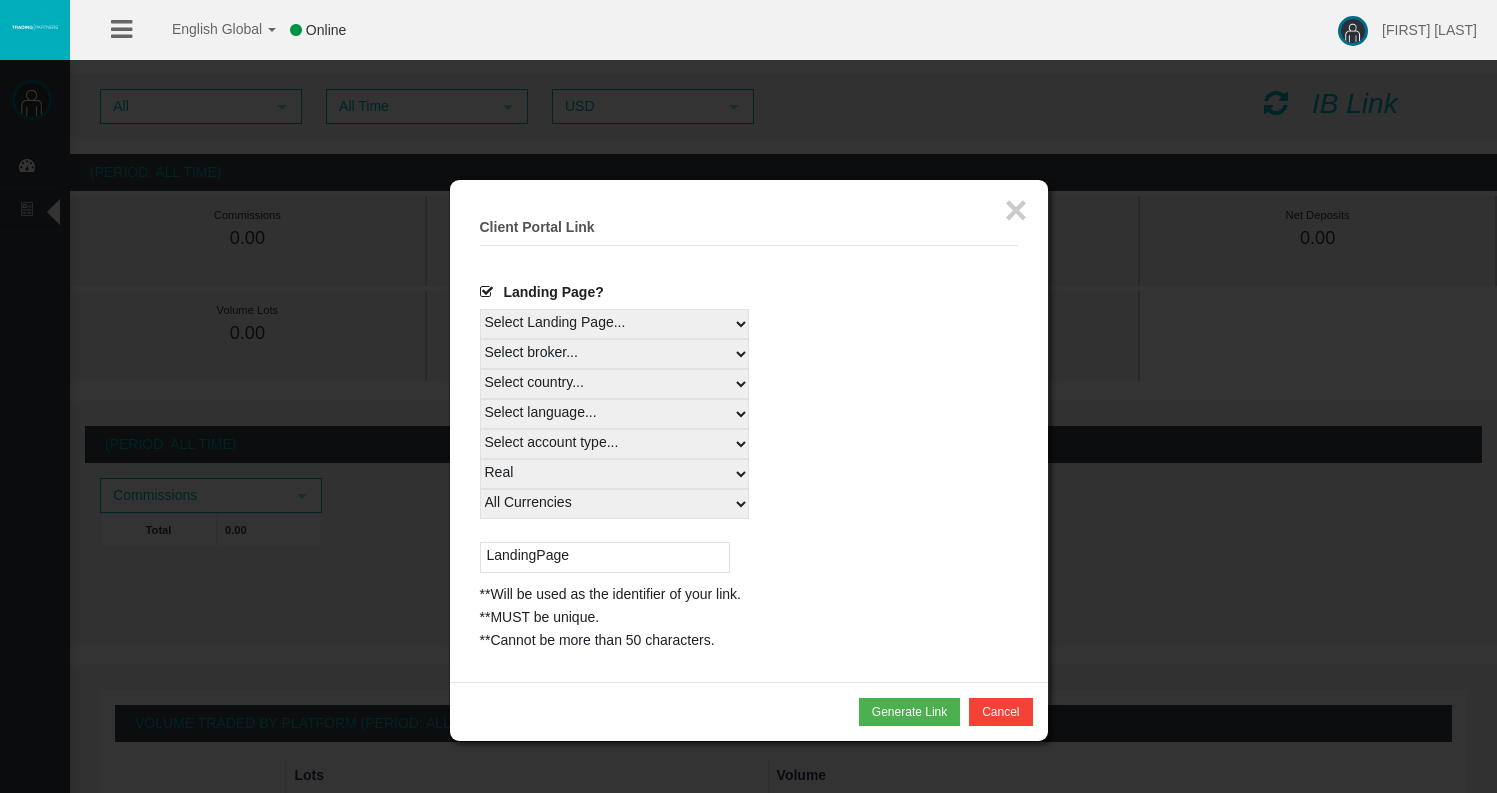 click at bounding box center (490, 292) 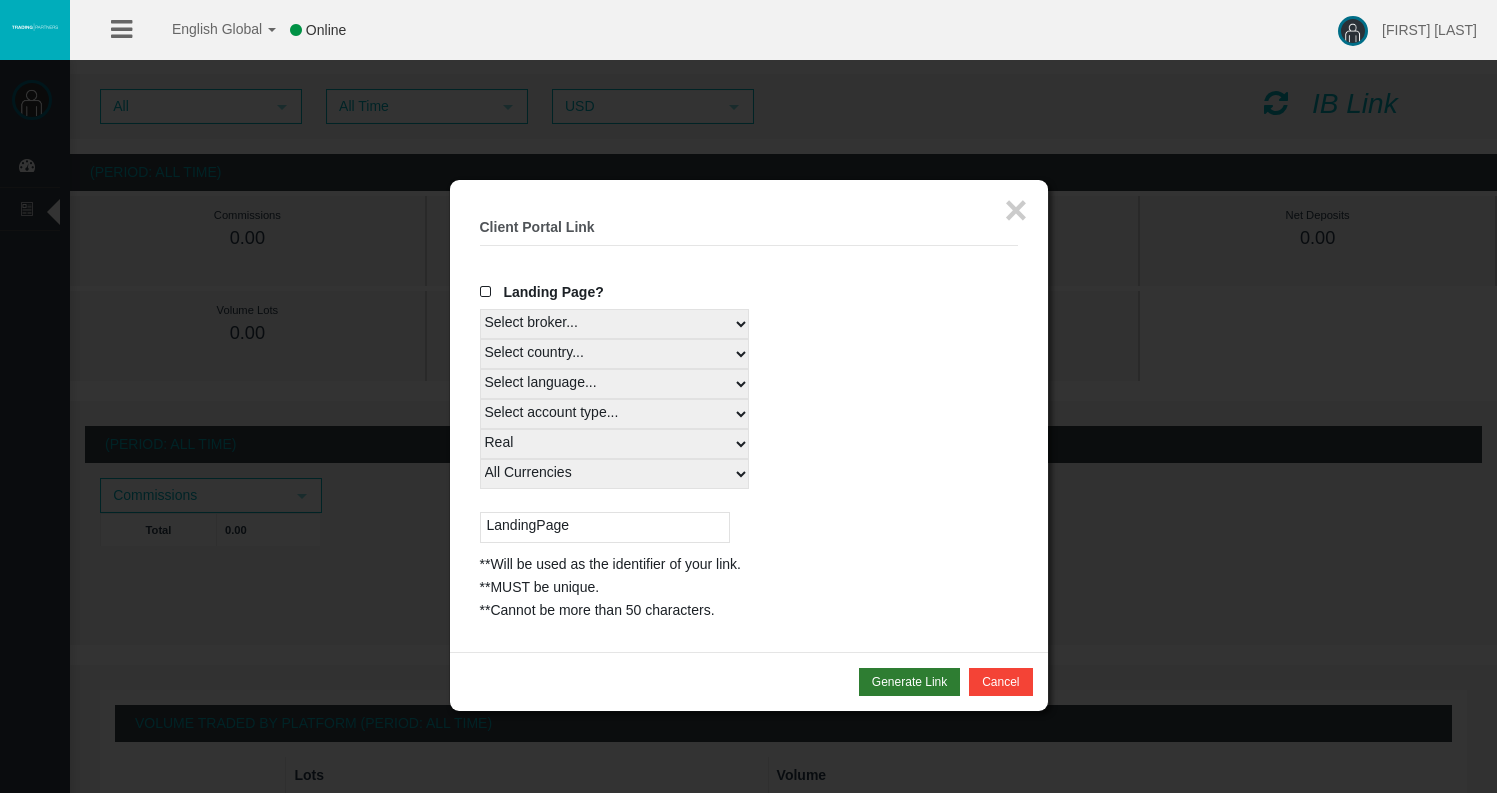 click on "Generate Link" at bounding box center [909, 682] 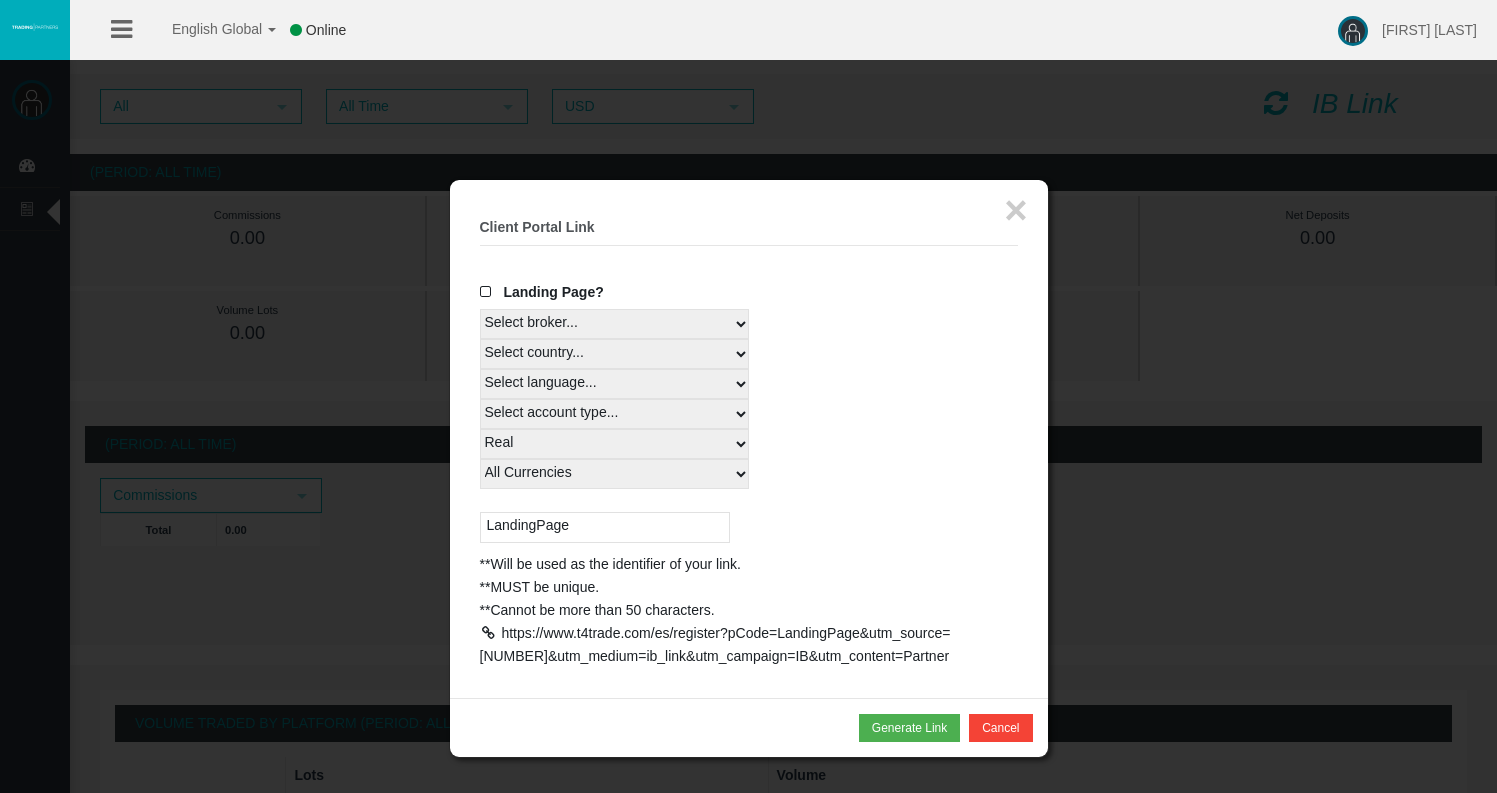 click at bounding box center [489, 633] 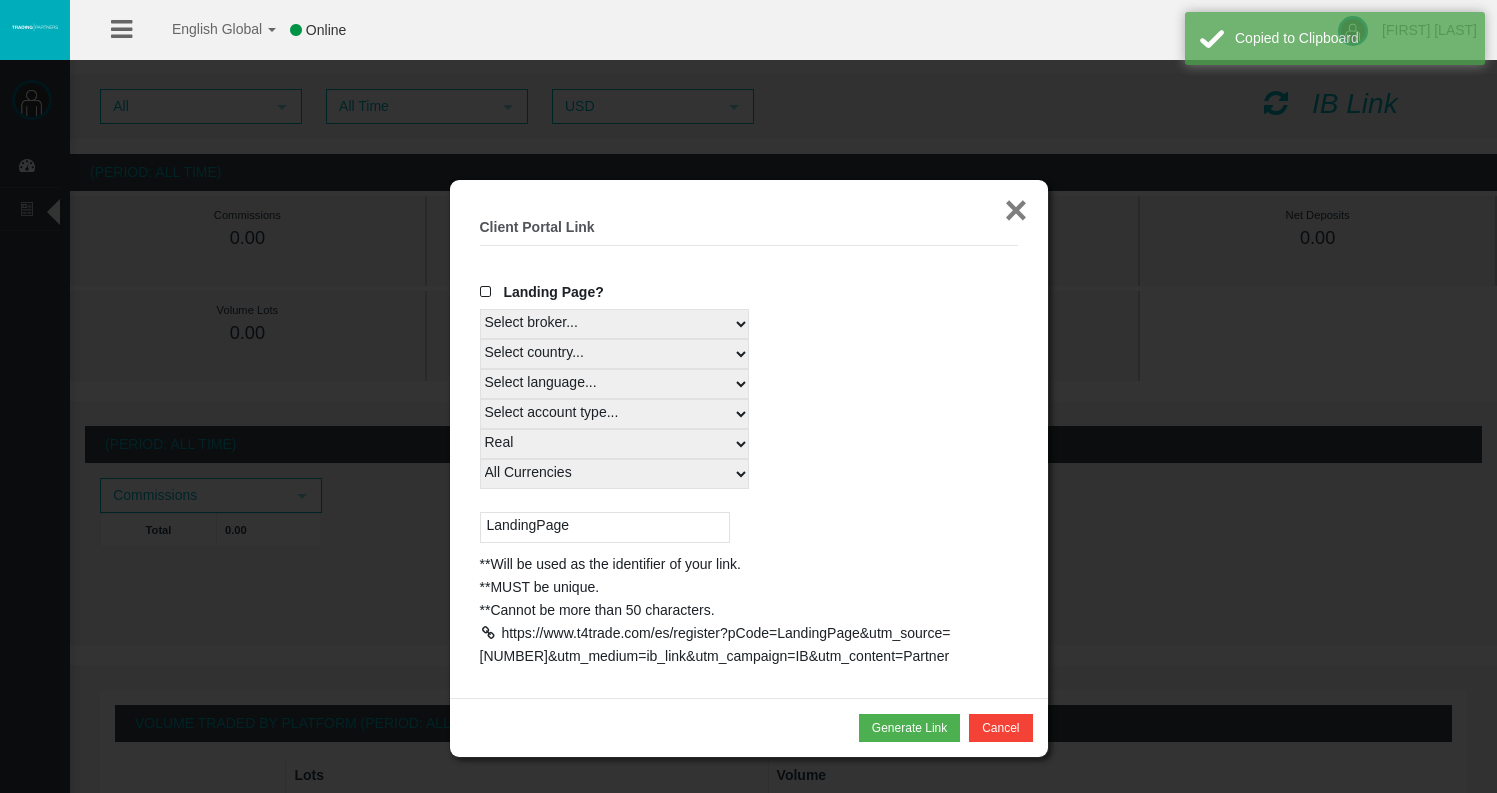 click on "×" at bounding box center [1015, 210] 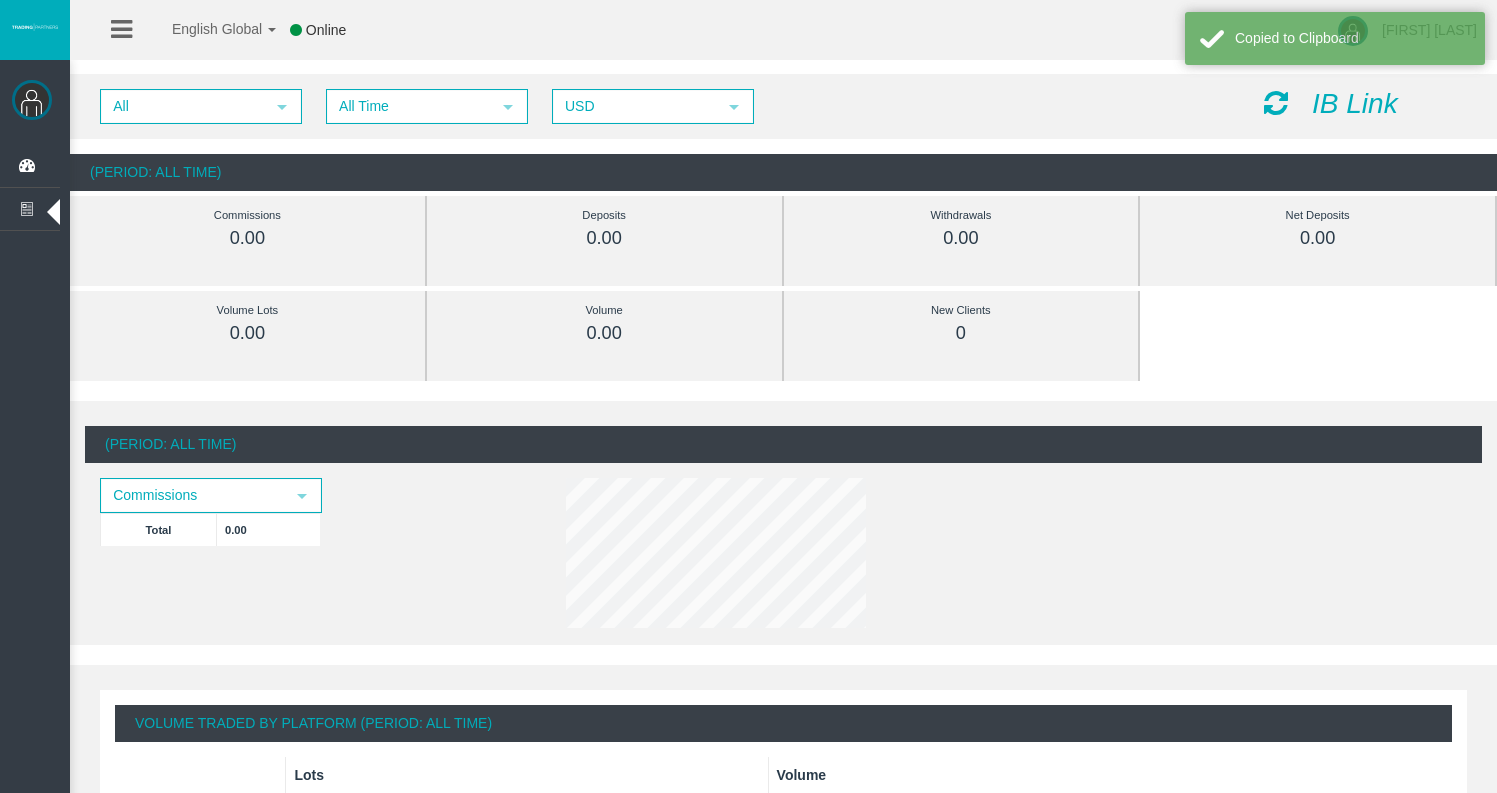 click on "IB Link" at bounding box center [1365, 104] 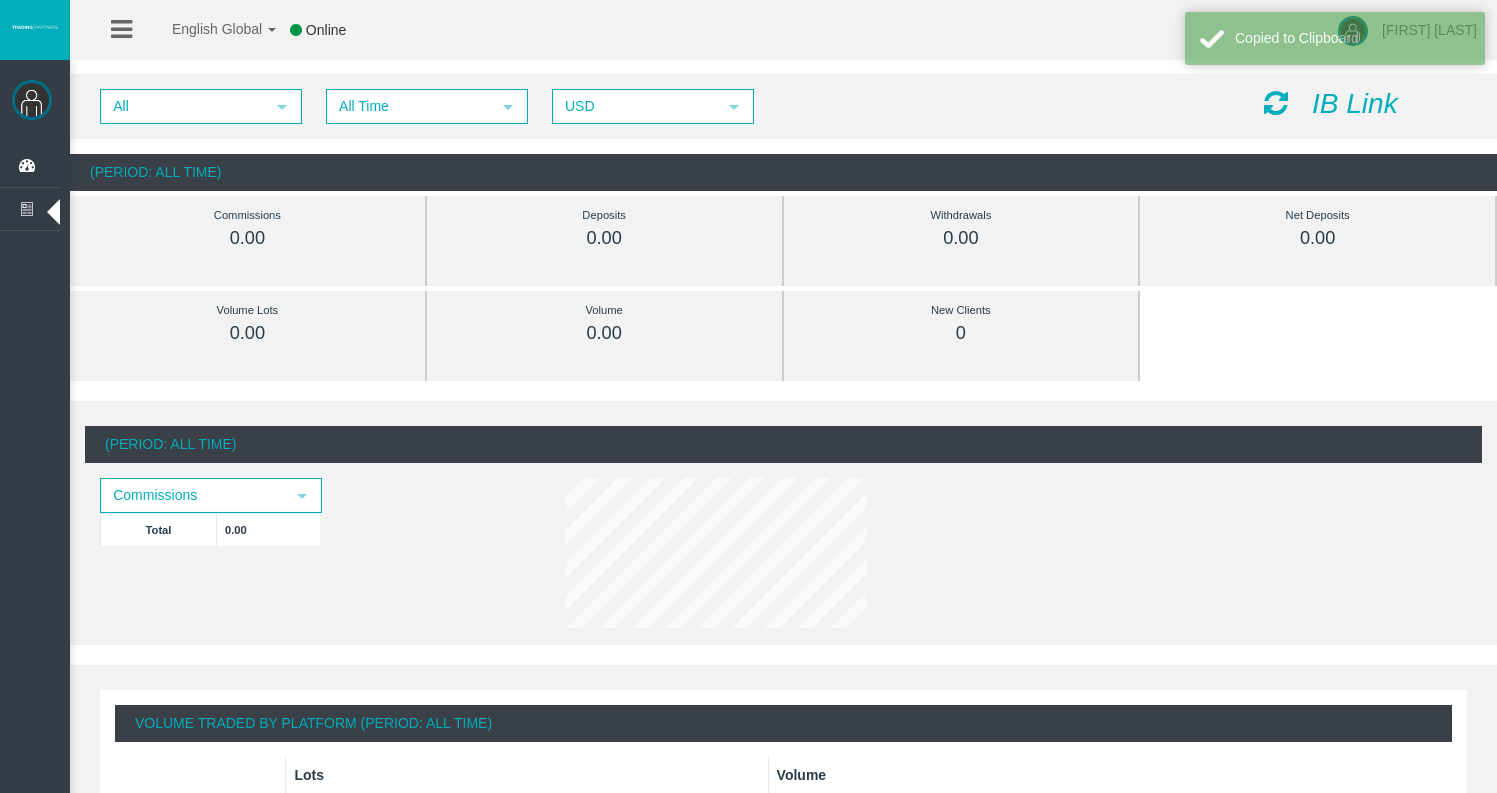 click at bounding box center [1276, 103] 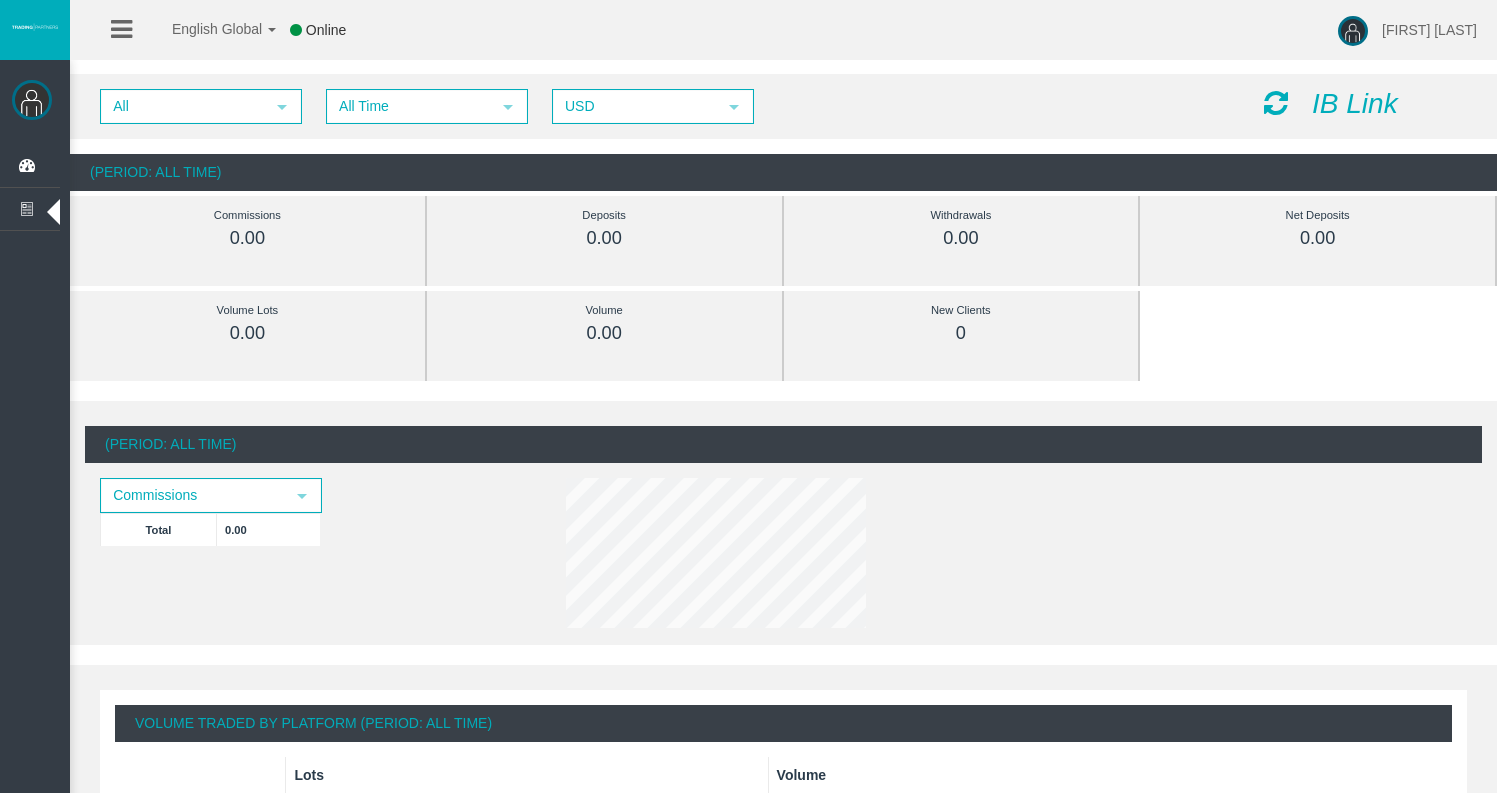 click on "IB Link" at bounding box center (1355, 103) 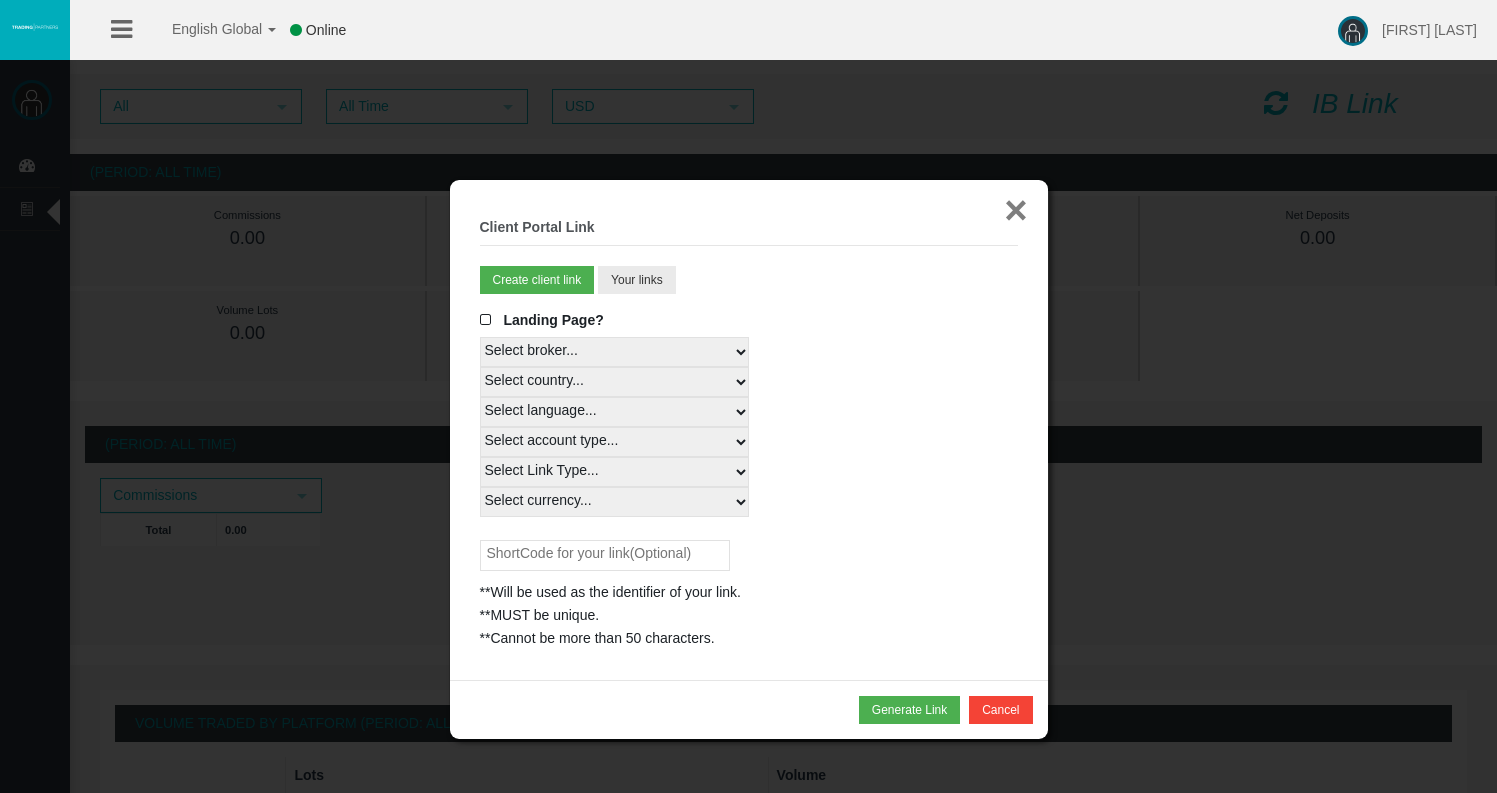 click on "×" at bounding box center (1015, 210) 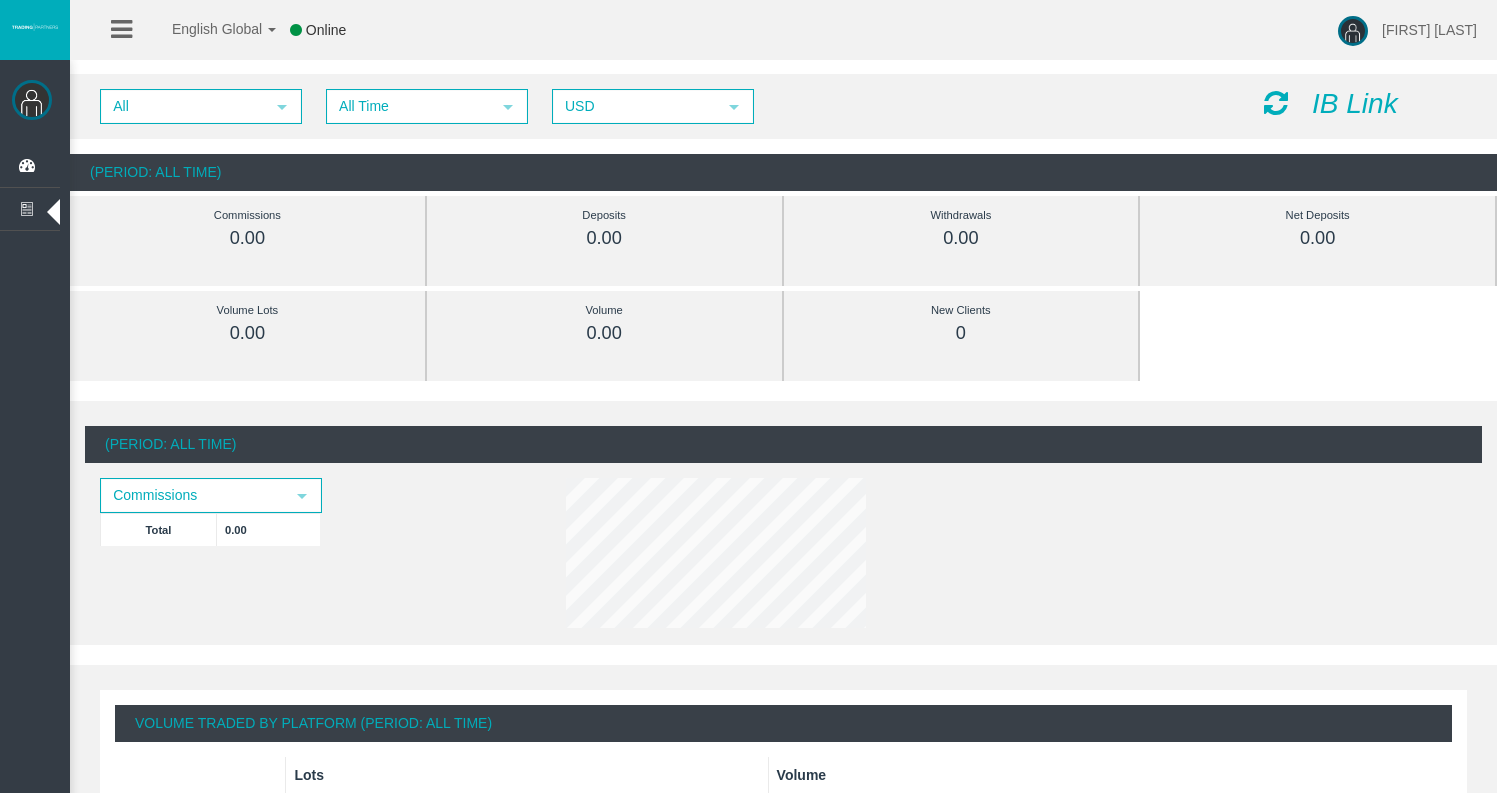 scroll, scrollTop: 0, scrollLeft: 0, axis: both 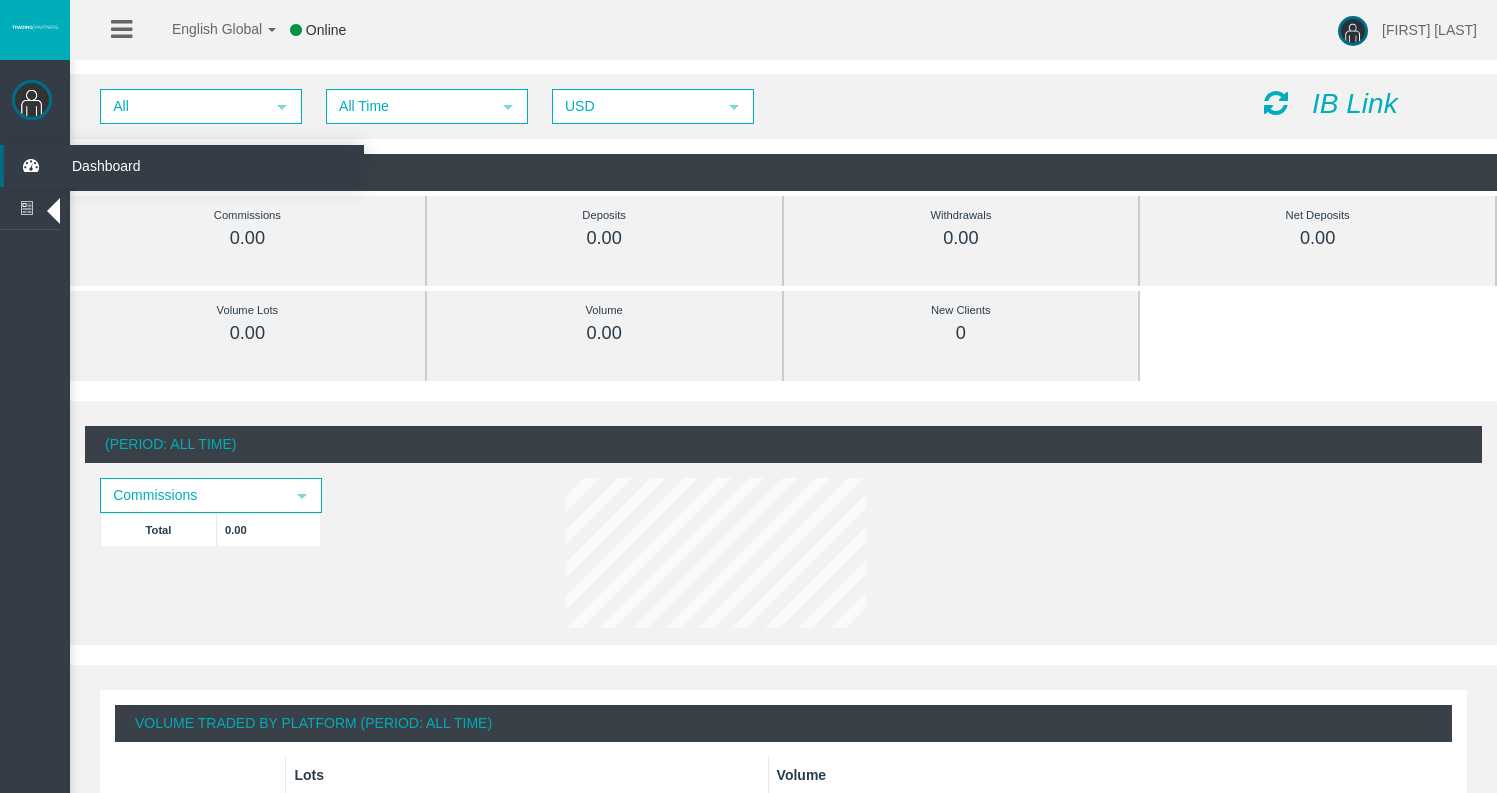 click at bounding box center (30, 166) 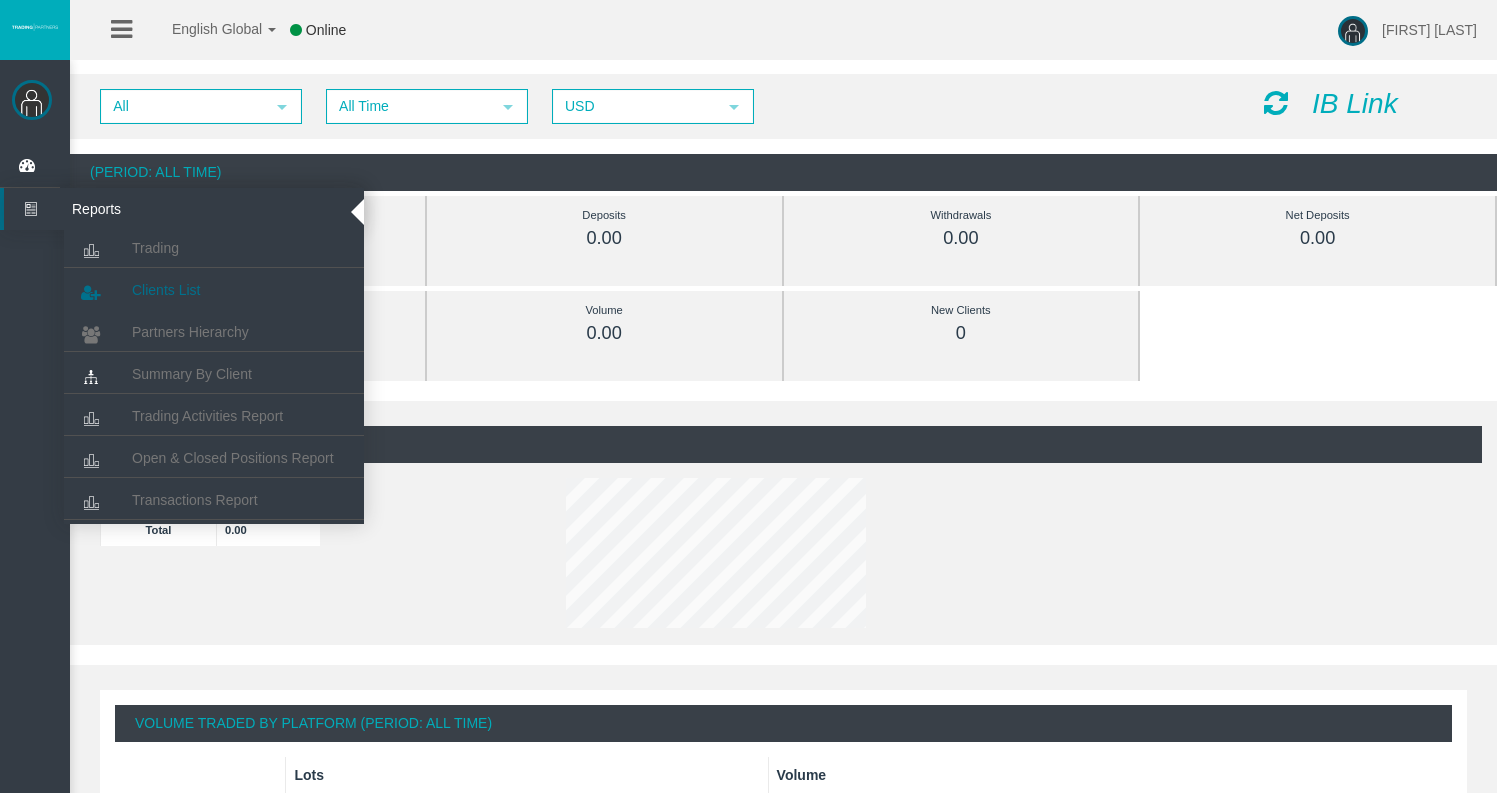 click on "Clients List" at bounding box center [214, 290] 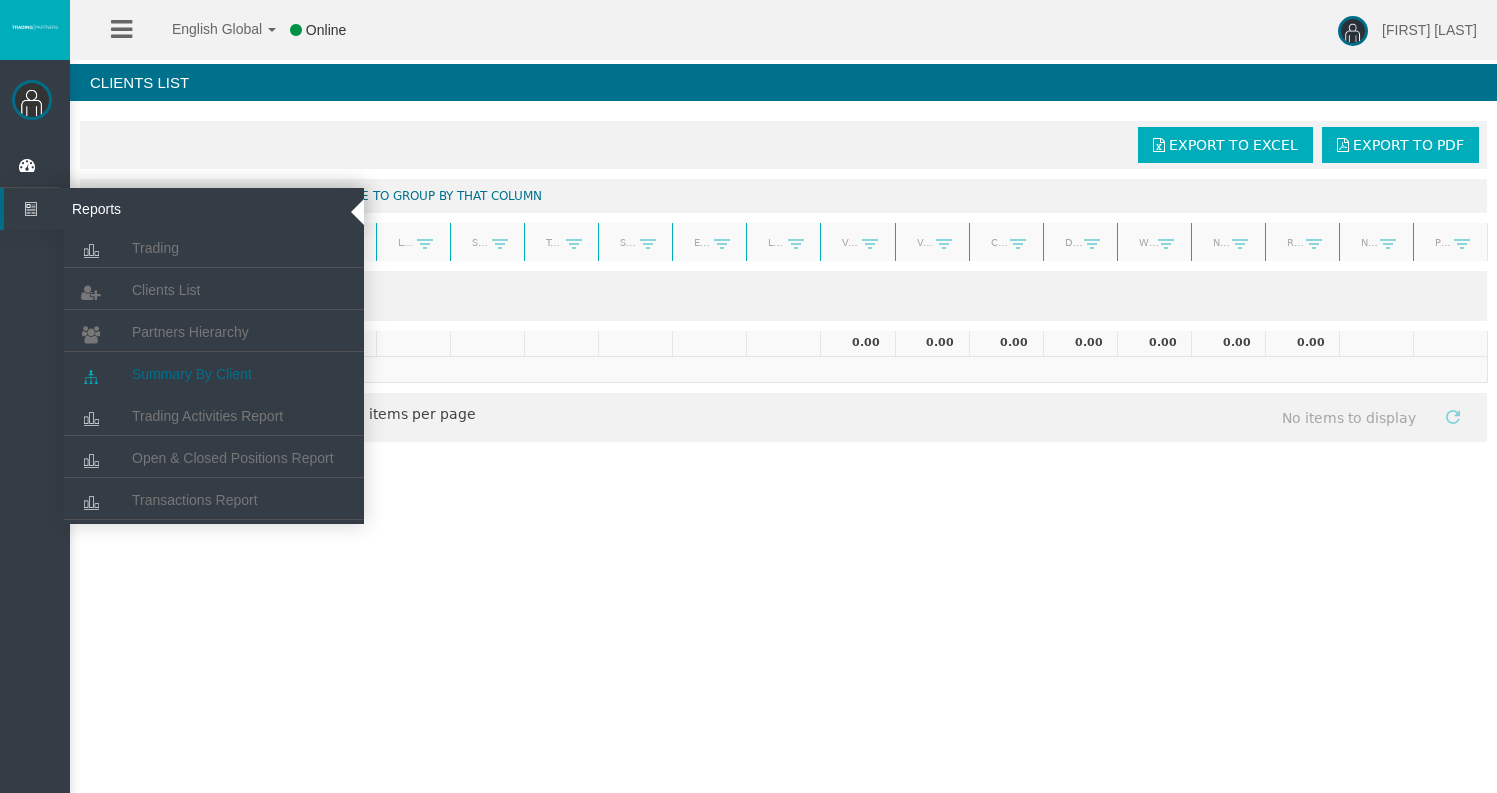 click on "Summary By Client" at bounding box center [192, 374] 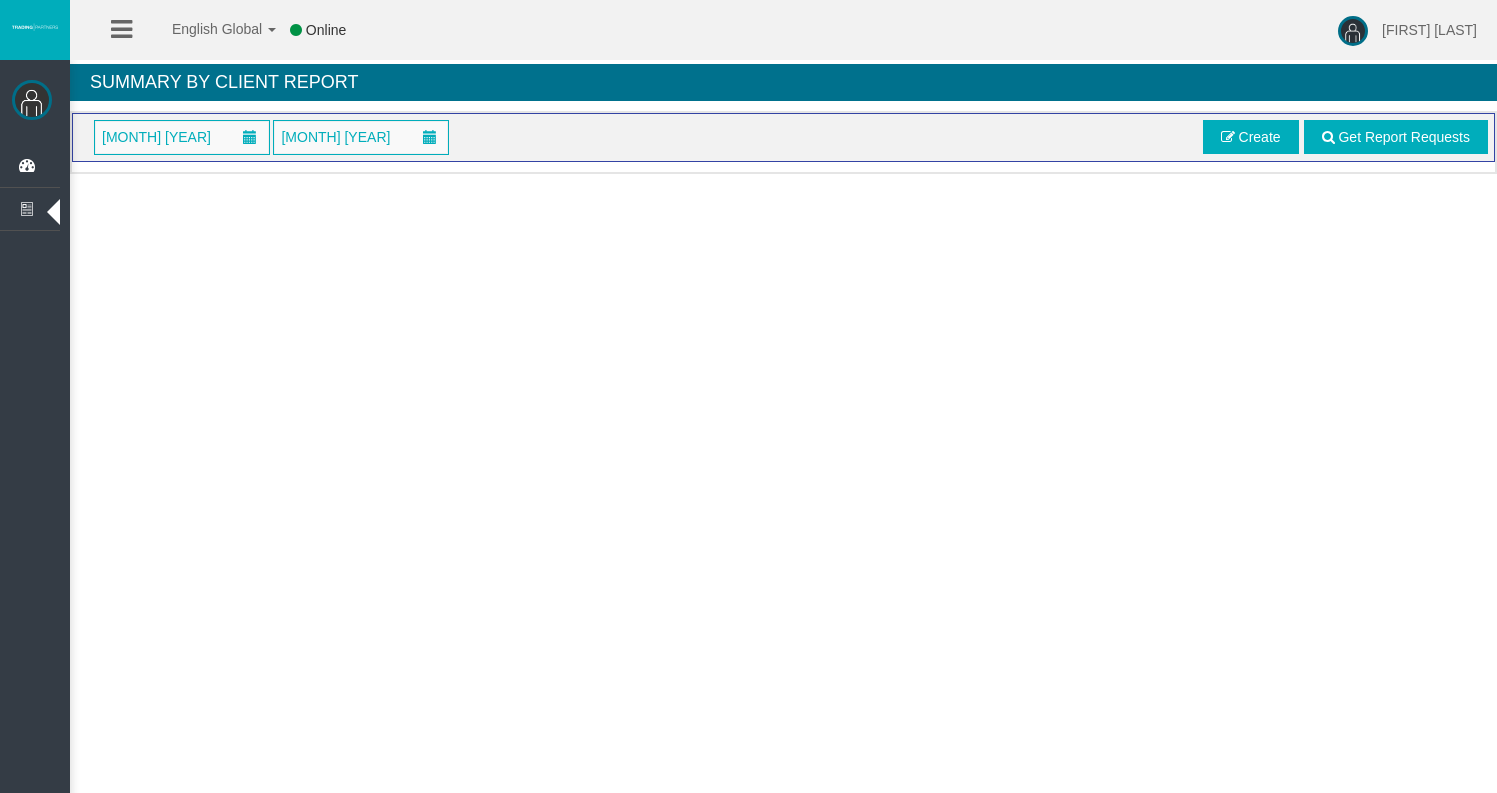 click at bounding box center [32, 100] 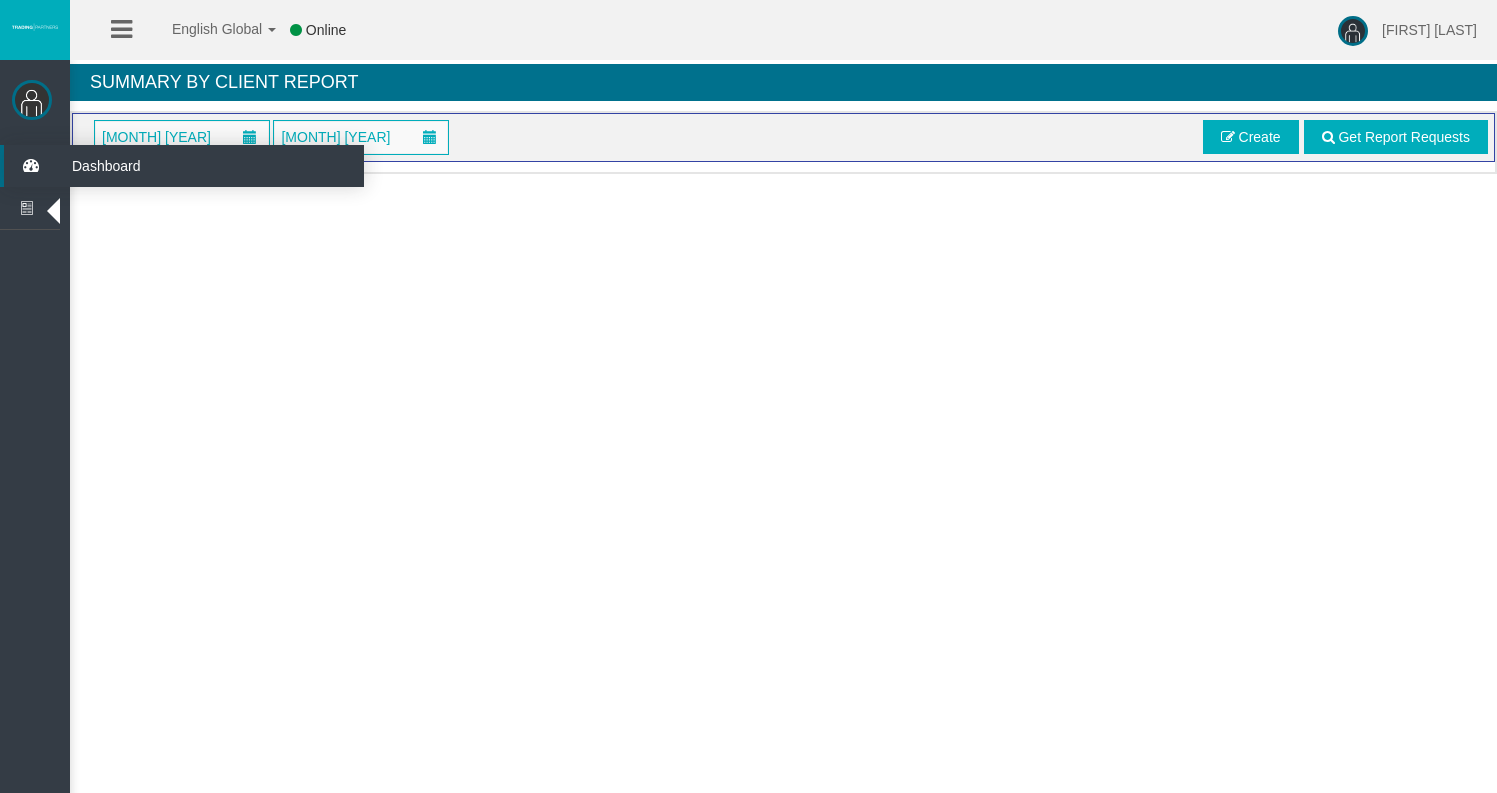 click at bounding box center (30, 166) 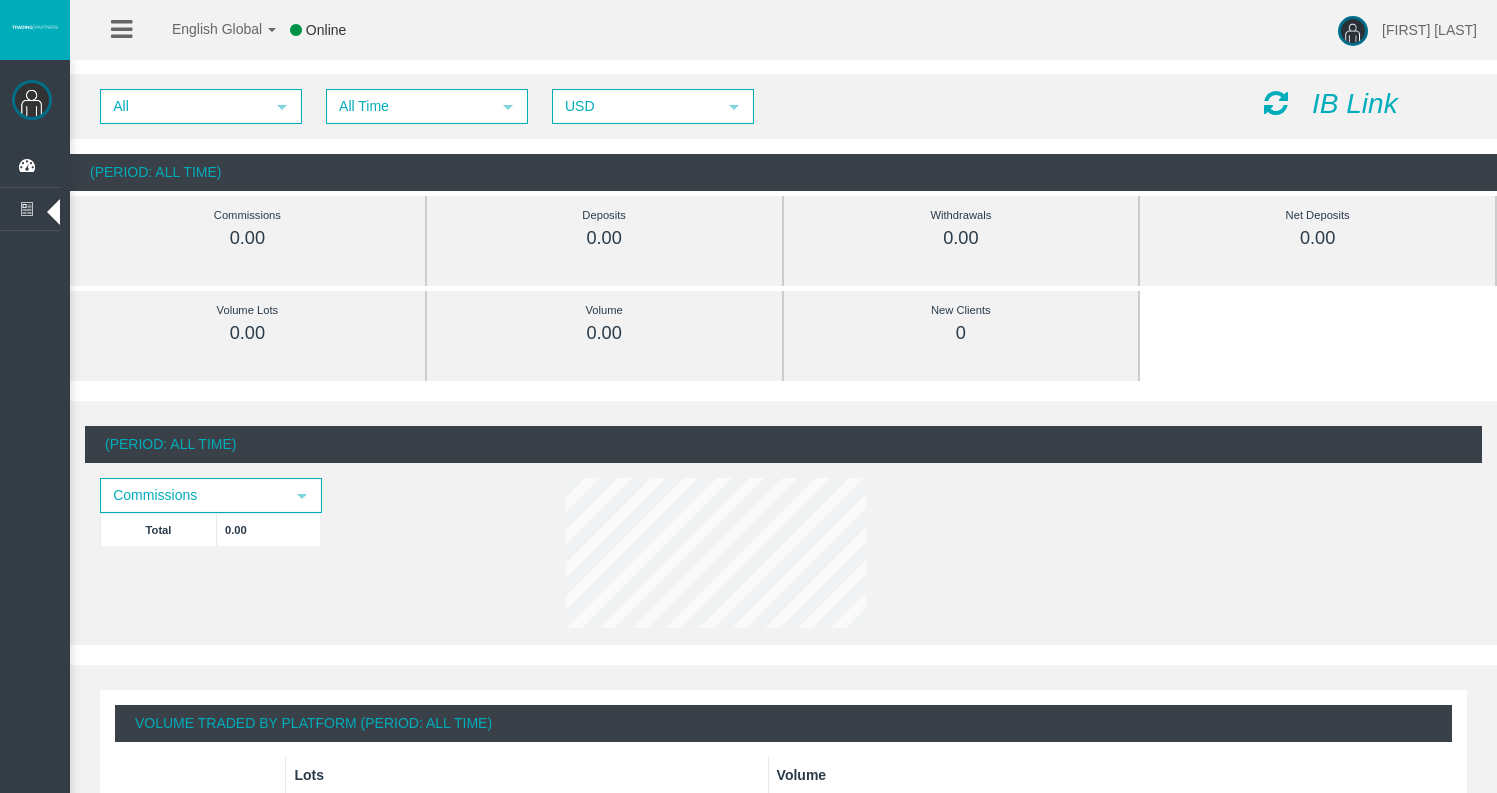 scroll, scrollTop: 0, scrollLeft: 0, axis: both 